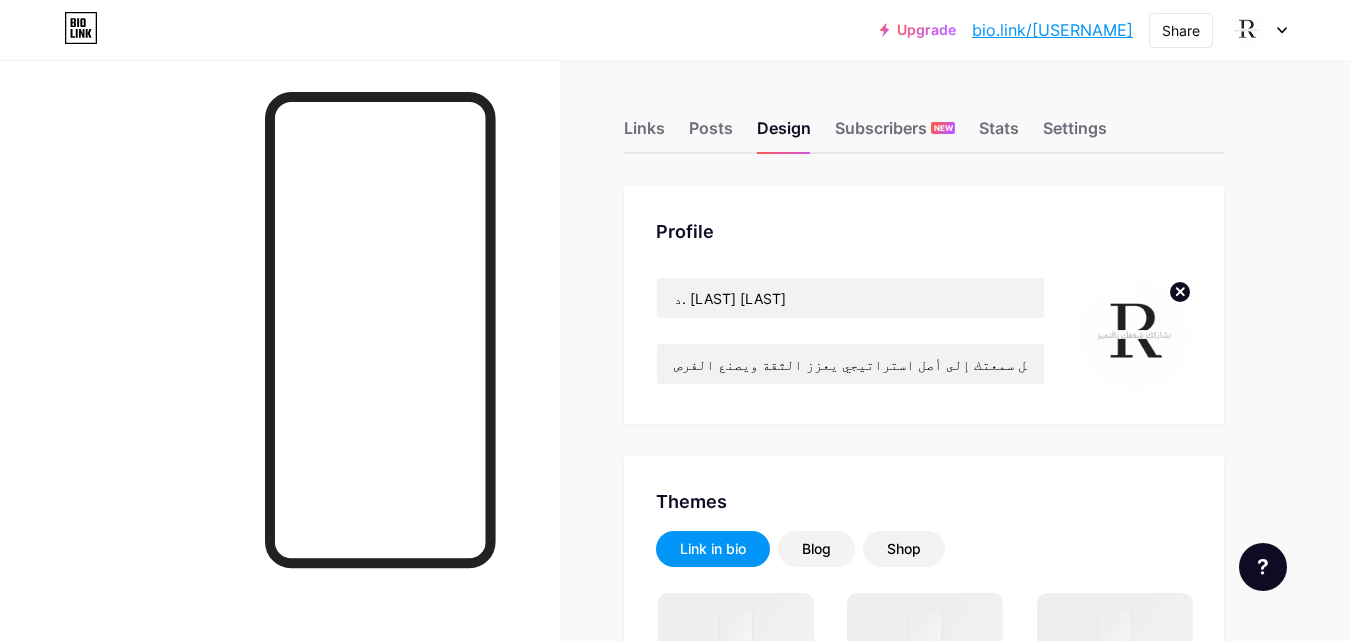 scroll, scrollTop: 0, scrollLeft: 0, axis: both 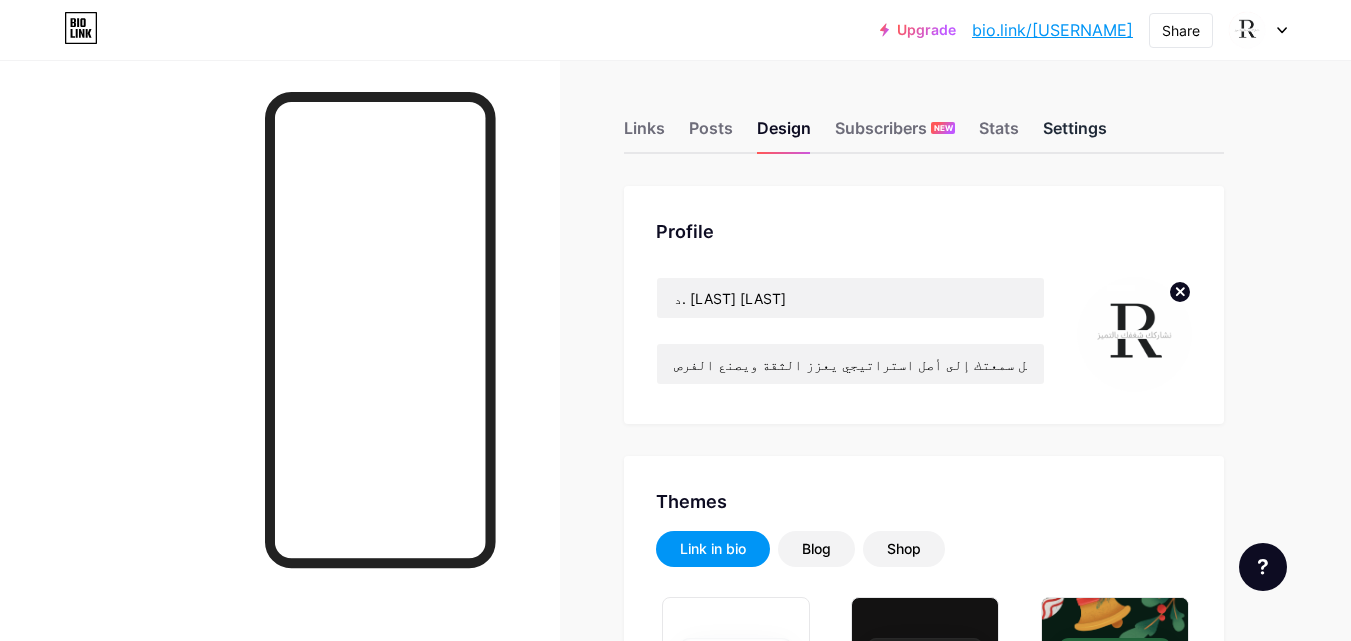 click on "Settings" at bounding box center [1075, 134] 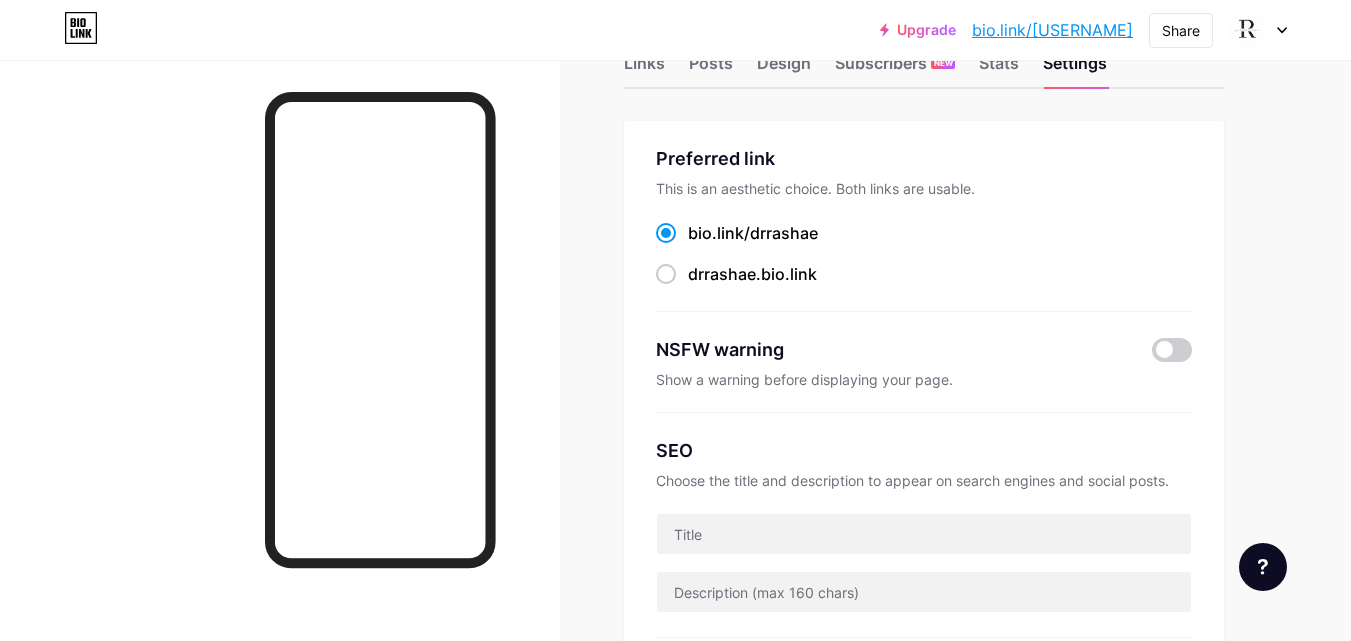 scroll, scrollTop: 0, scrollLeft: 0, axis: both 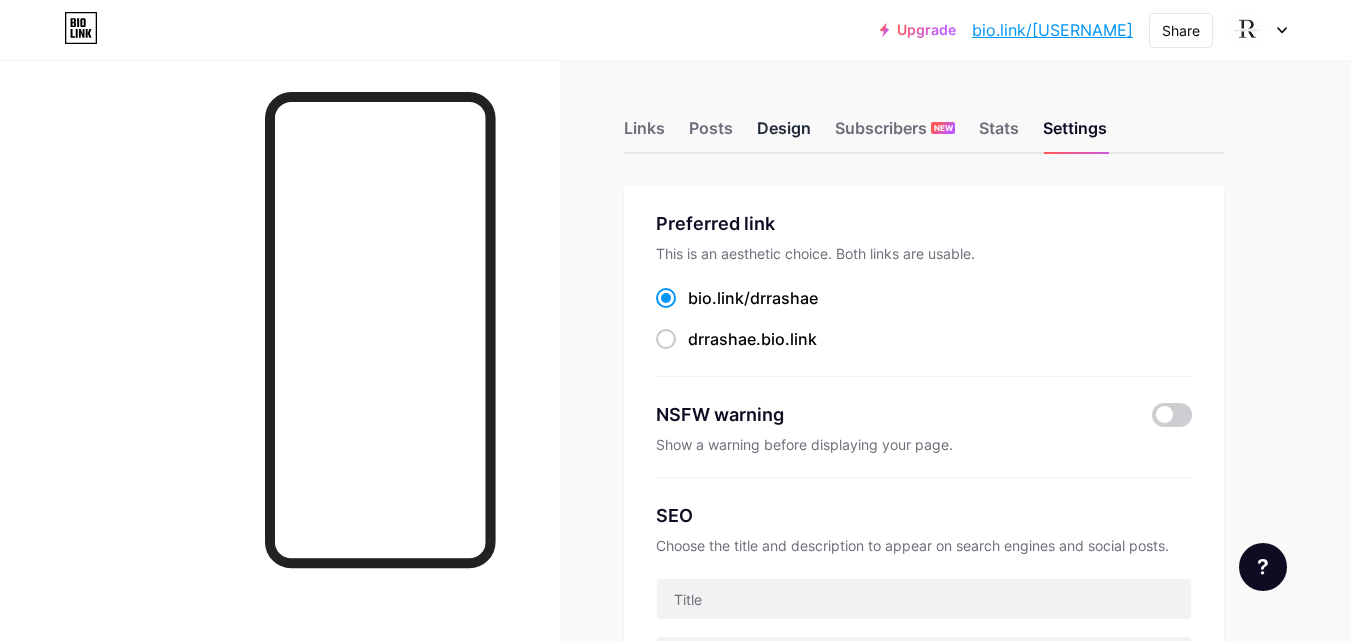 click on "Design" at bounding box center (784, 134) 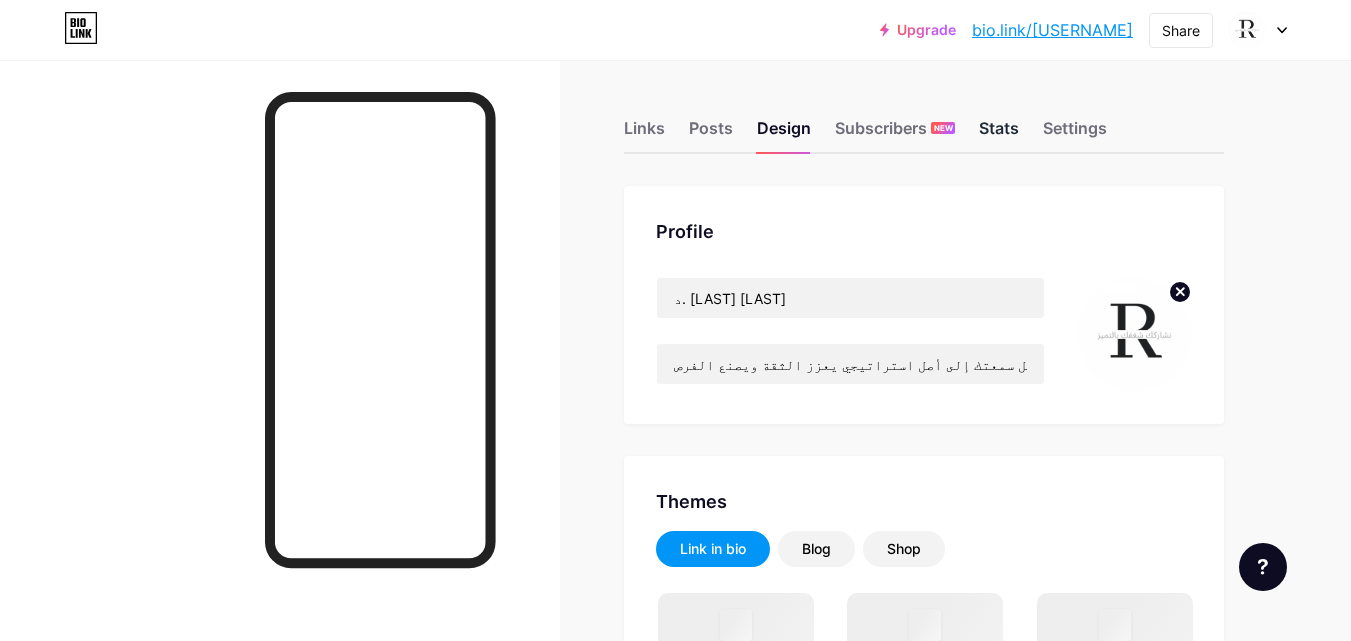 click on "Stats" at bounding box center (999, 134) 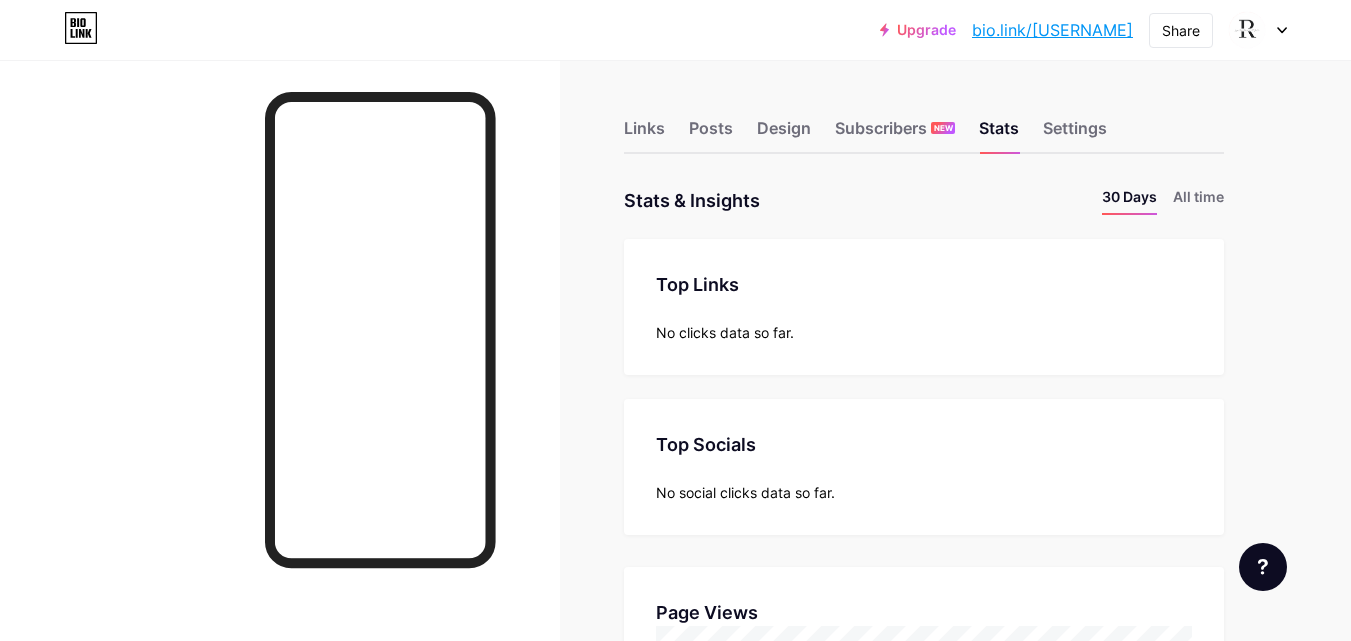 scroll, scrollTop: 999359, scrollLeft: 998649, axis: both 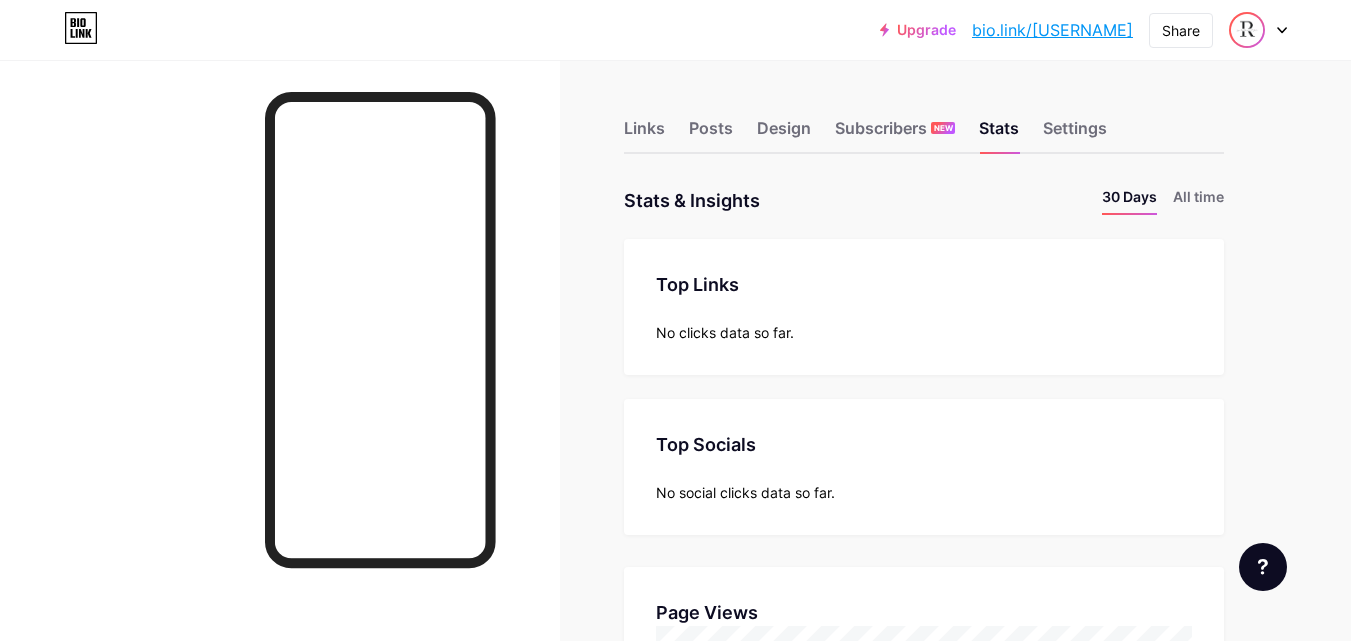 click at bounding box center (1247, 30) 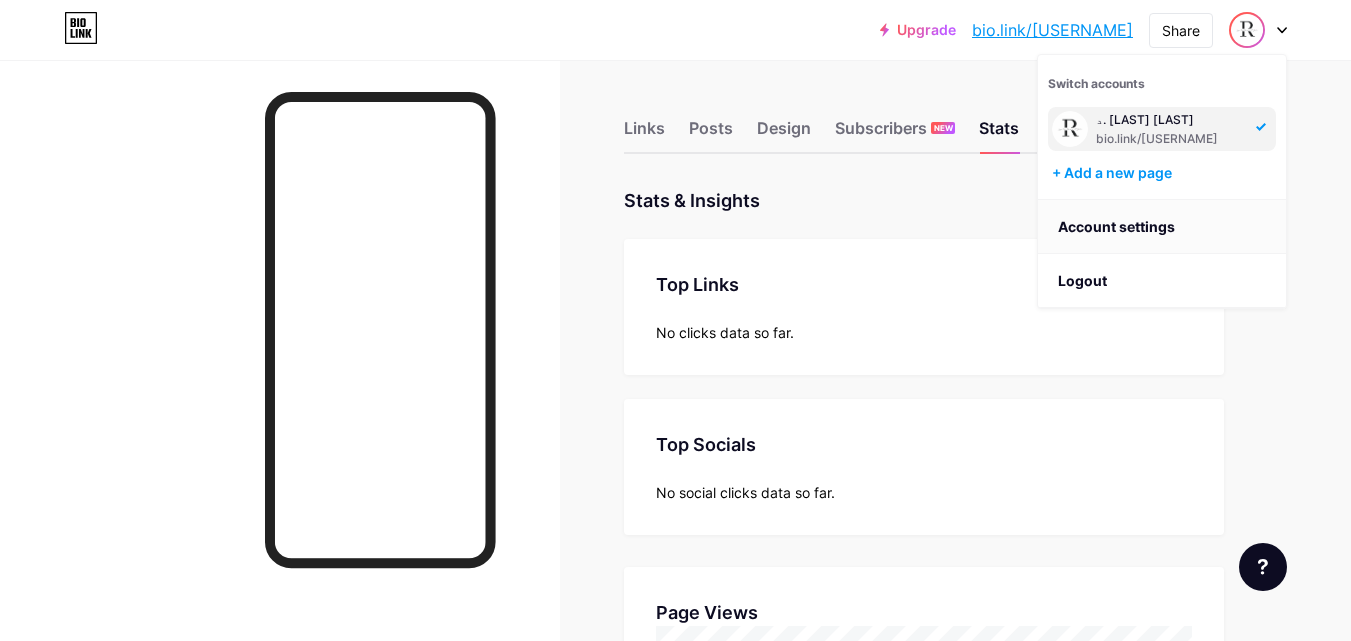 click on "Account settings" at bounding box center (1162, 227) 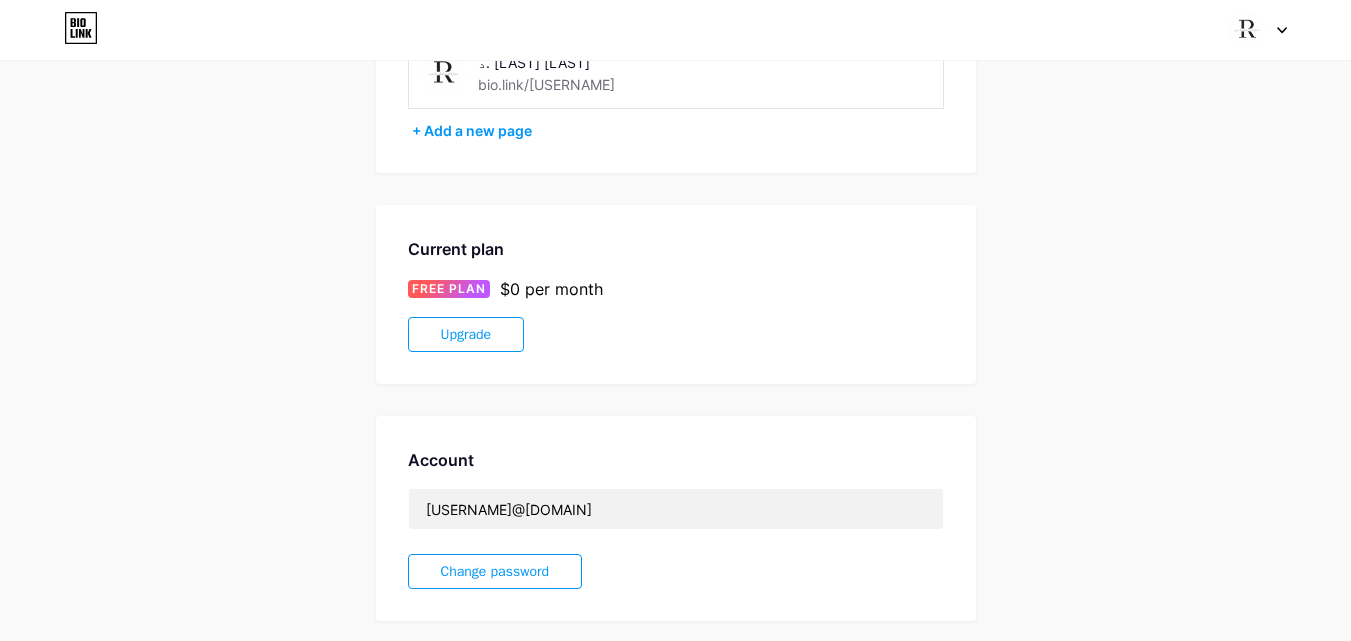 scroll, scrollTop: 0, scrollLeft: 0, axis: both 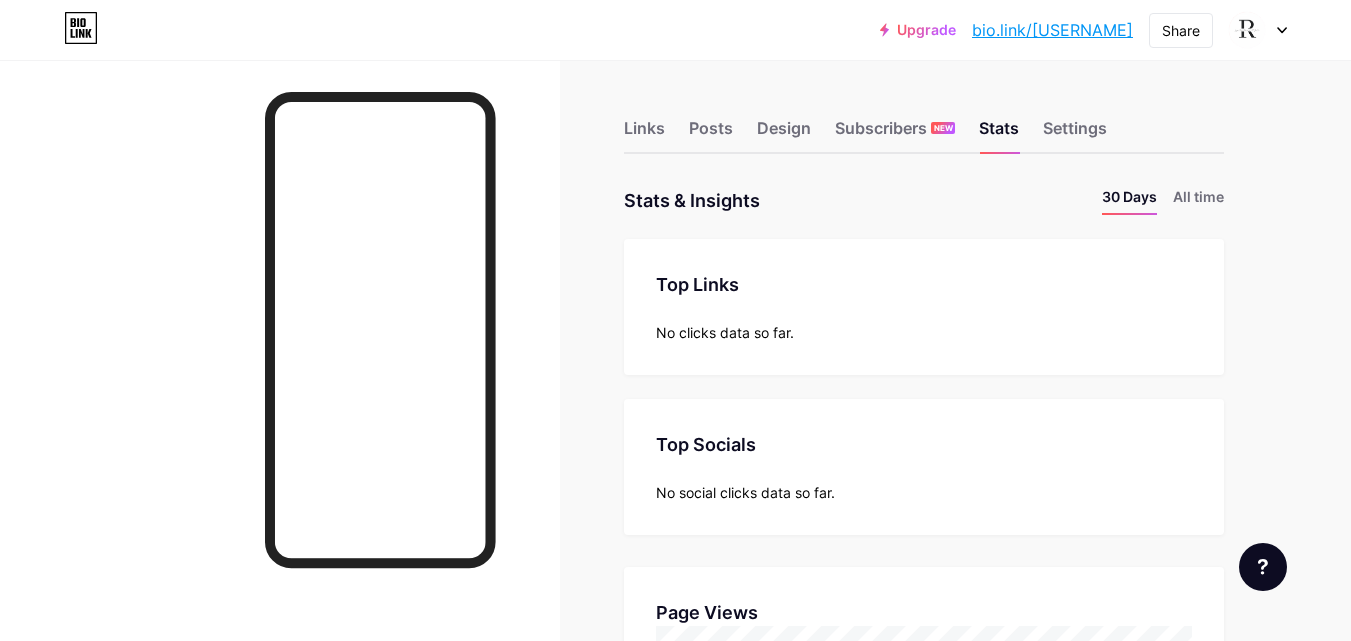 click 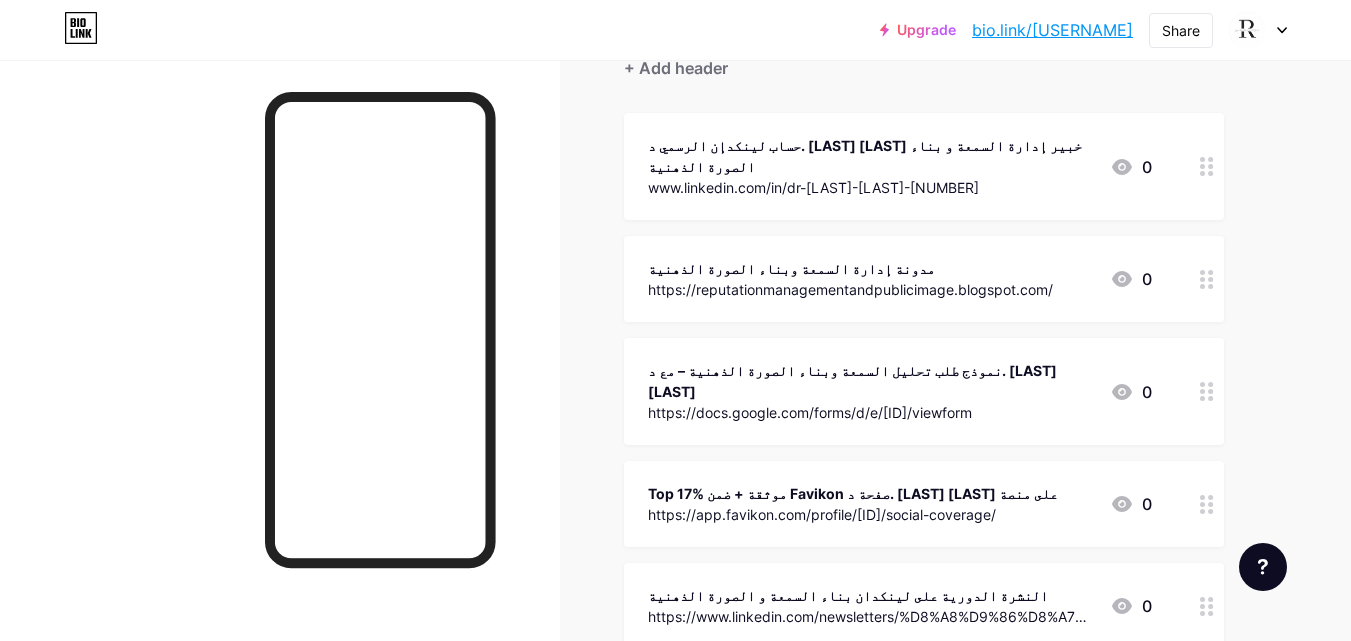 scroll, scrollTop: 200, scrollLeft: 0, axis: vertical 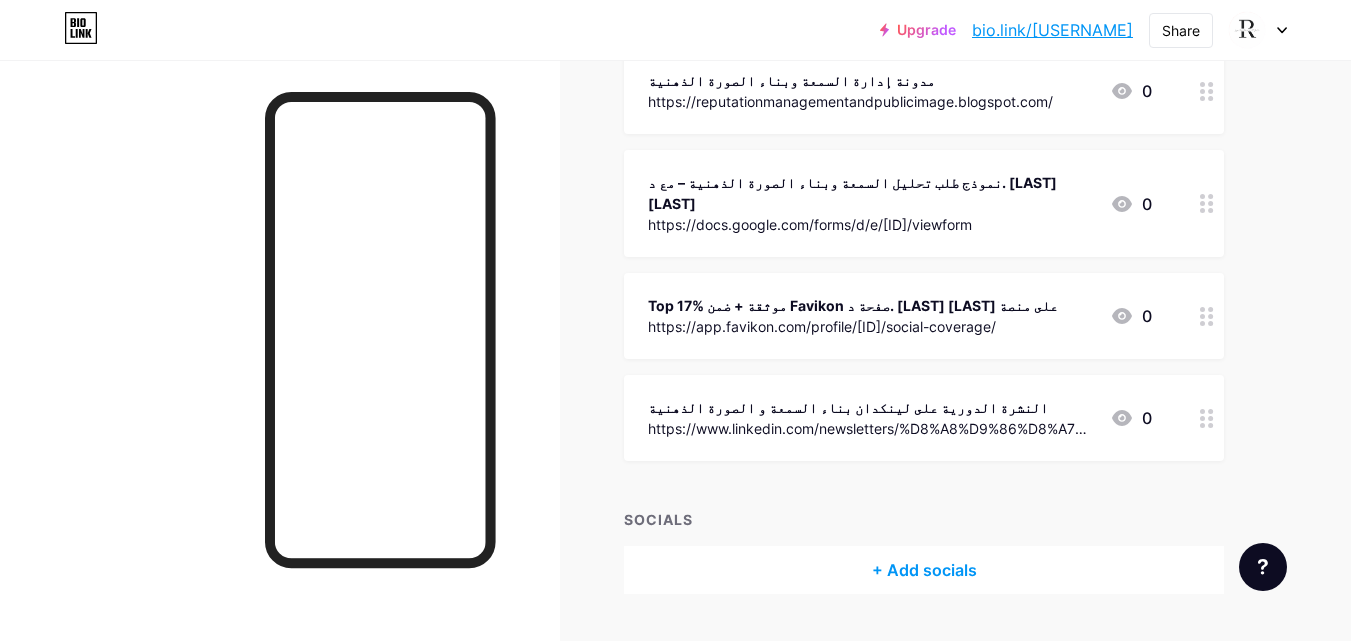 click on "+ Add socials" at bounding box center [924, 570] 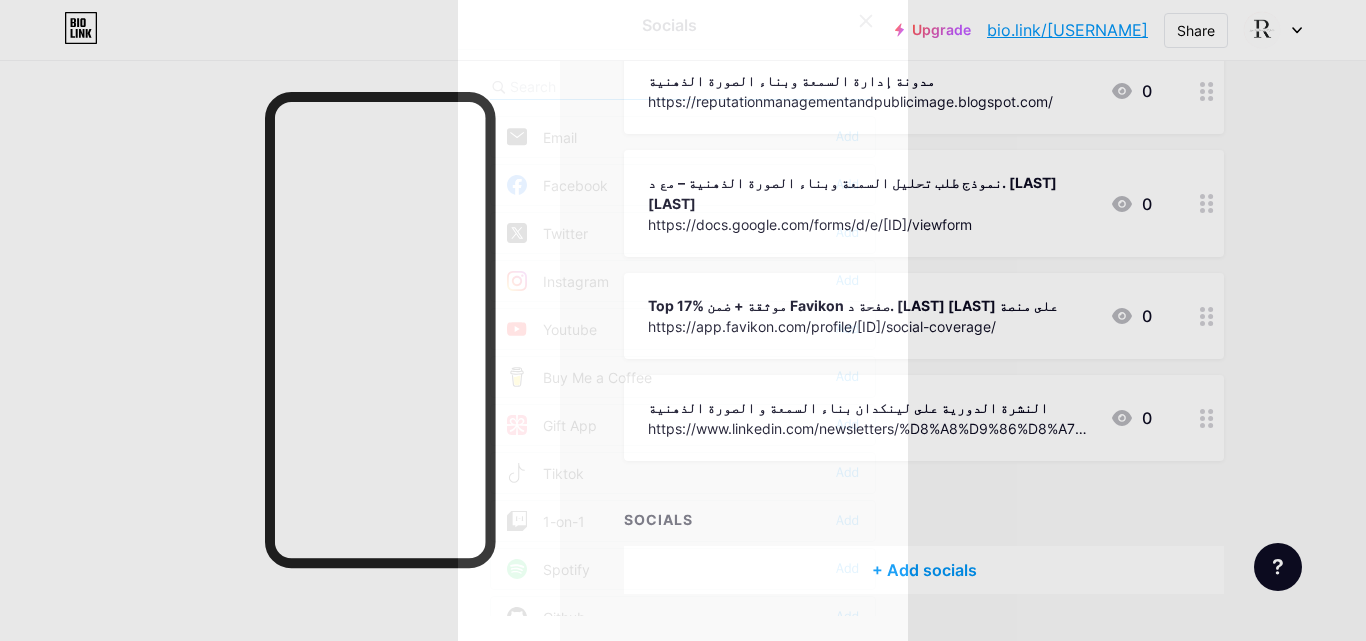 scroll, scrollTop: 7, scrollLeft: 0, axis: vertical 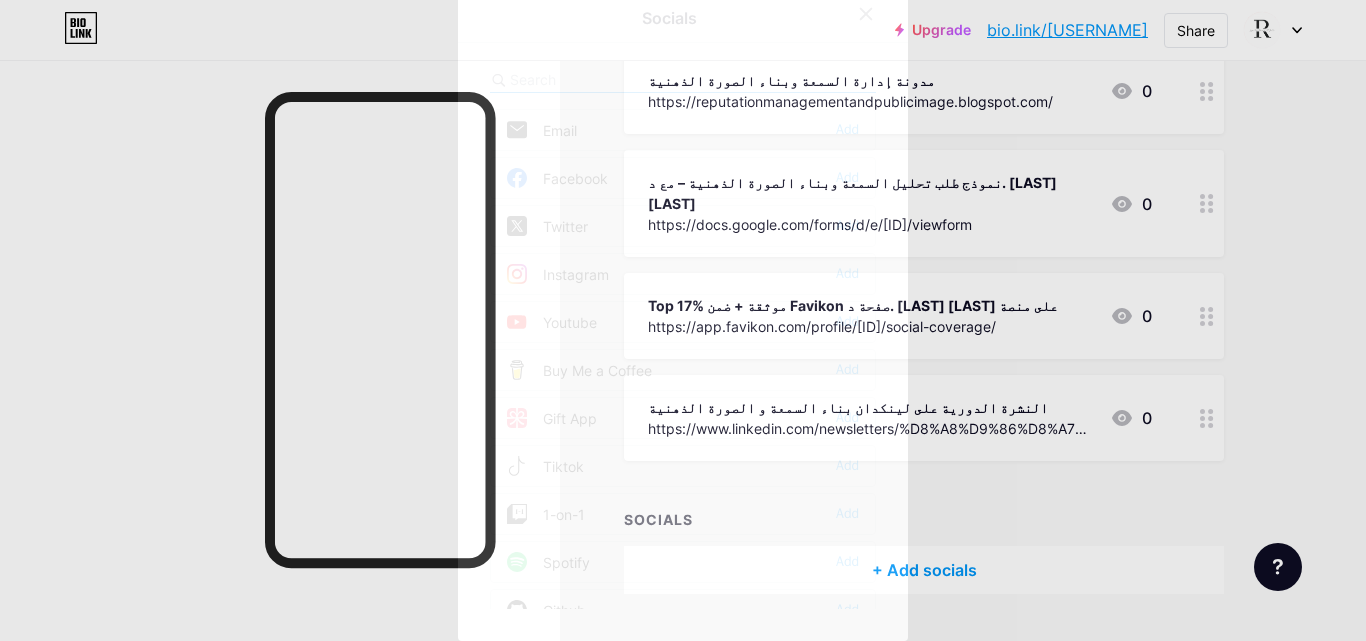 click on "Socials
Email
Add
Facebook
Add
Twitter
Add
Instagram
Add
Youtube
Add
Buy Me a Coffee
Add
Gift App
Add
Tiktok
Add
1-on-1
Add
Spotify
Add
Github
Add
Behance
Add
Dribbble
Add
Discord
Add
Medium
Add
Reddit
Add
Sound Cloud
Add
Bandcamp
Add
Linkedin
Add
Clubhouse
Add
Substack
Add
Telegram
Add
Signal
Add" at bounding box center [683, 313] 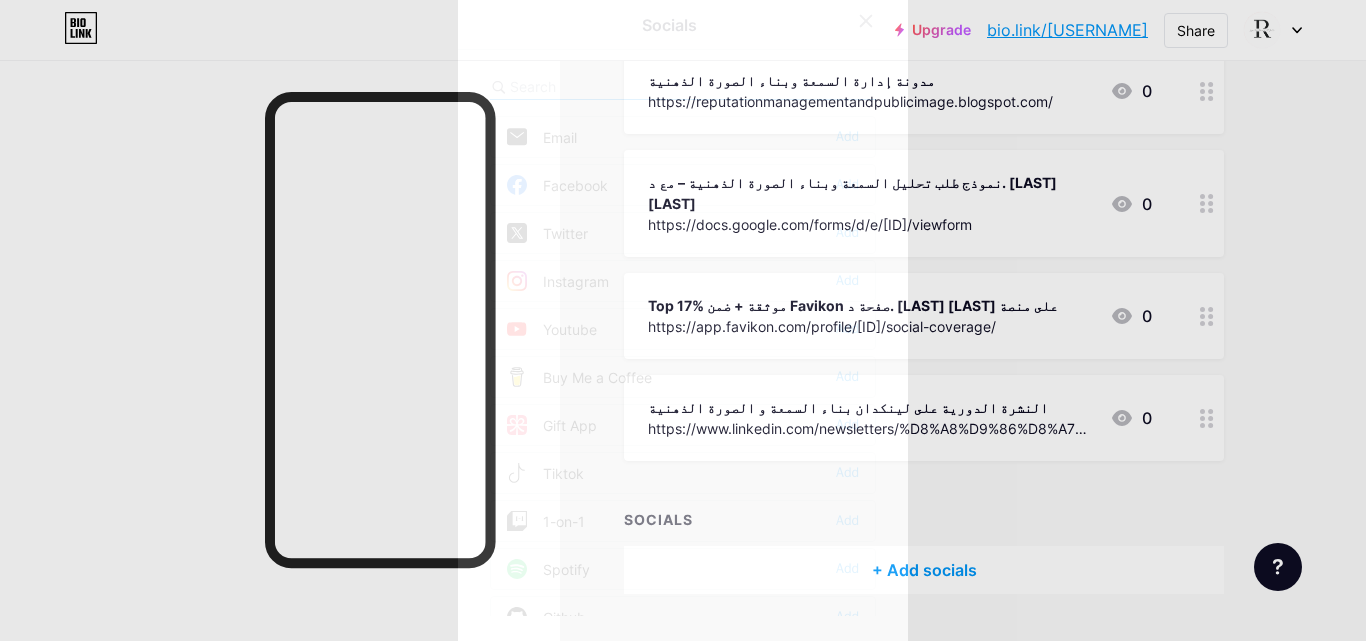 scroll, scrollTop: 7, scrollLeft: 0, axis: vertical 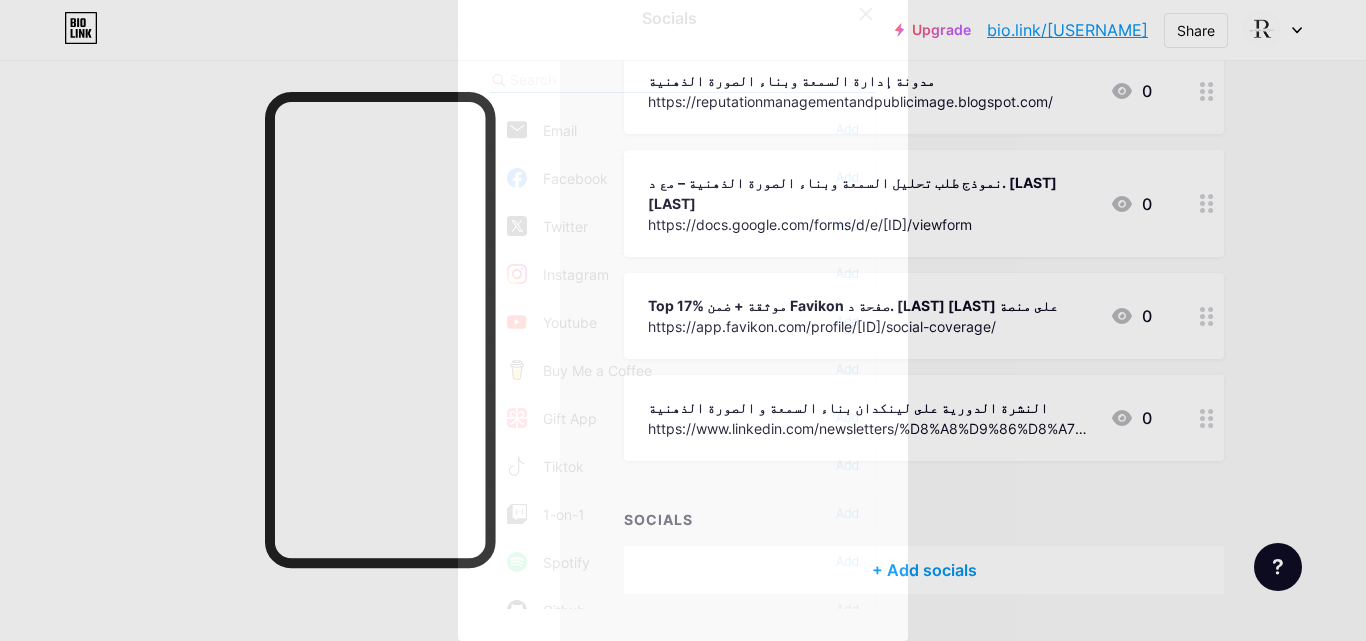 click on "Socials
Email
Add
Facebook
Add
Twitter
Add
Instagram
Add
Youtube
Add
Buy Me a Coffee
Add
Gift App
Add
Tiktok
Add
1-on-1
Add
Spotify
Add
Github
Add
Behance
Add
Dribbble
Add
Discord
Add
Medium
Add
Reddit
Add
Sound Cloud
Add
Bandcamp
Add
Linkedin
Add
Clubhouse
Add
Substack
Add
Telegram
Add
Signal
Add" at bounding box center (683, 313) 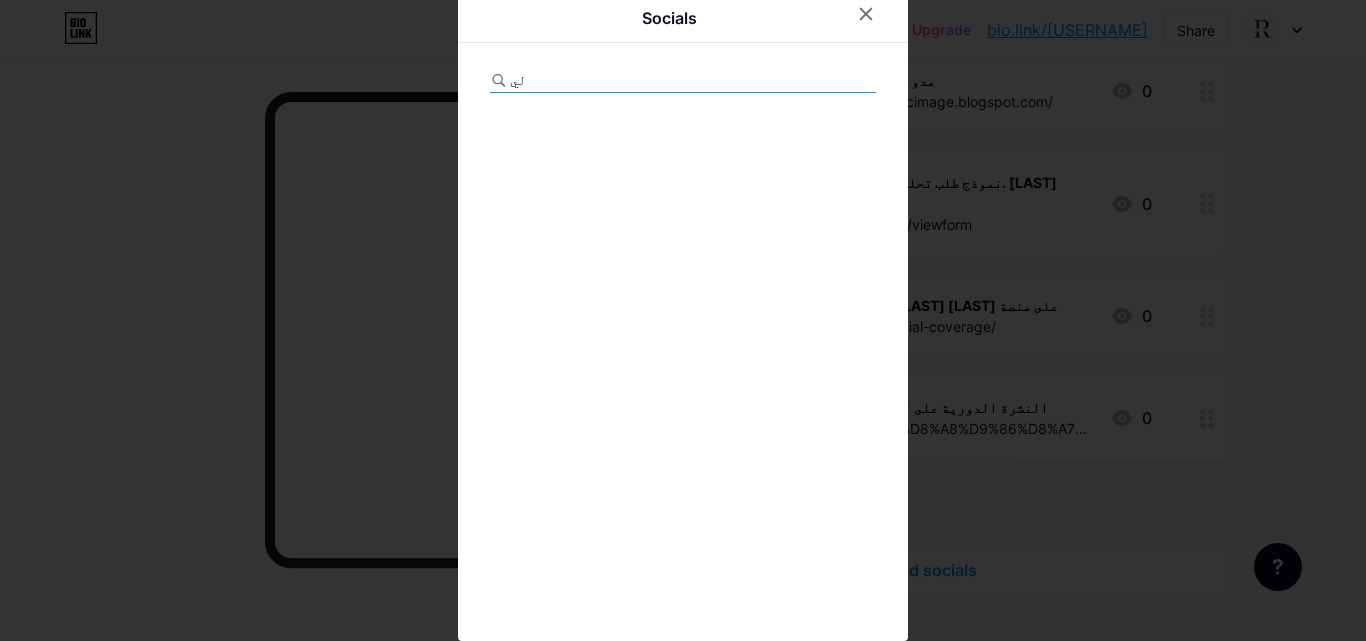 type on "ل" 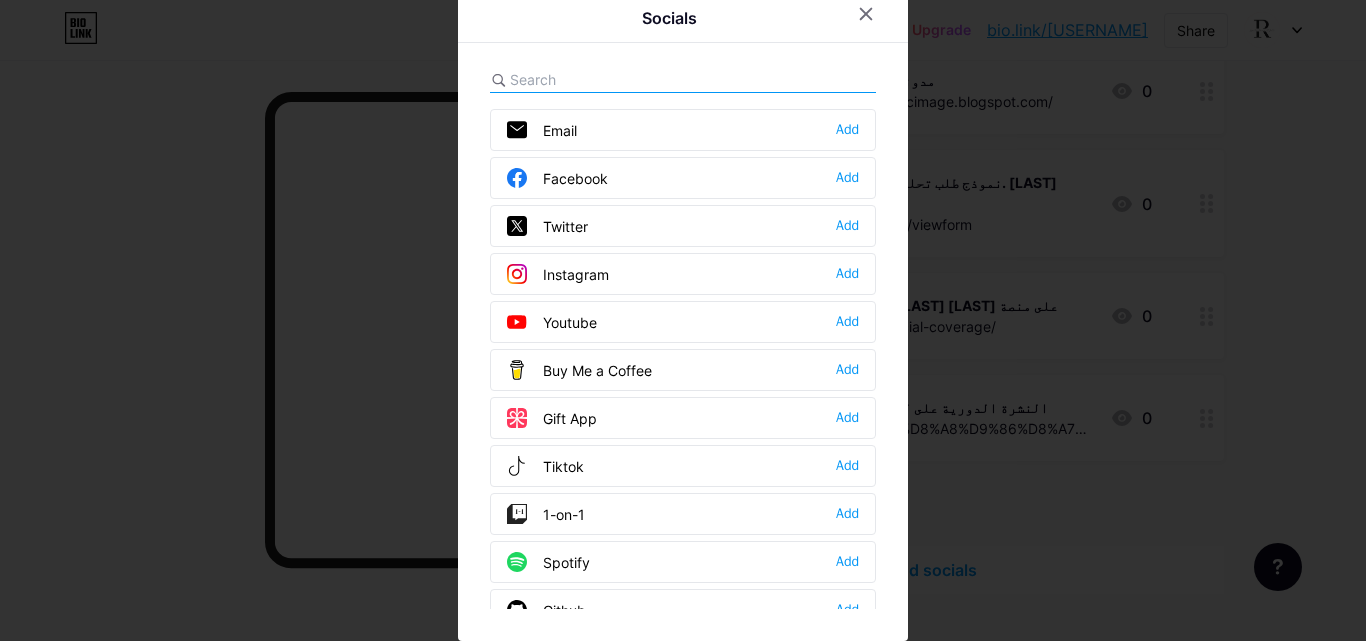 type on "غ" 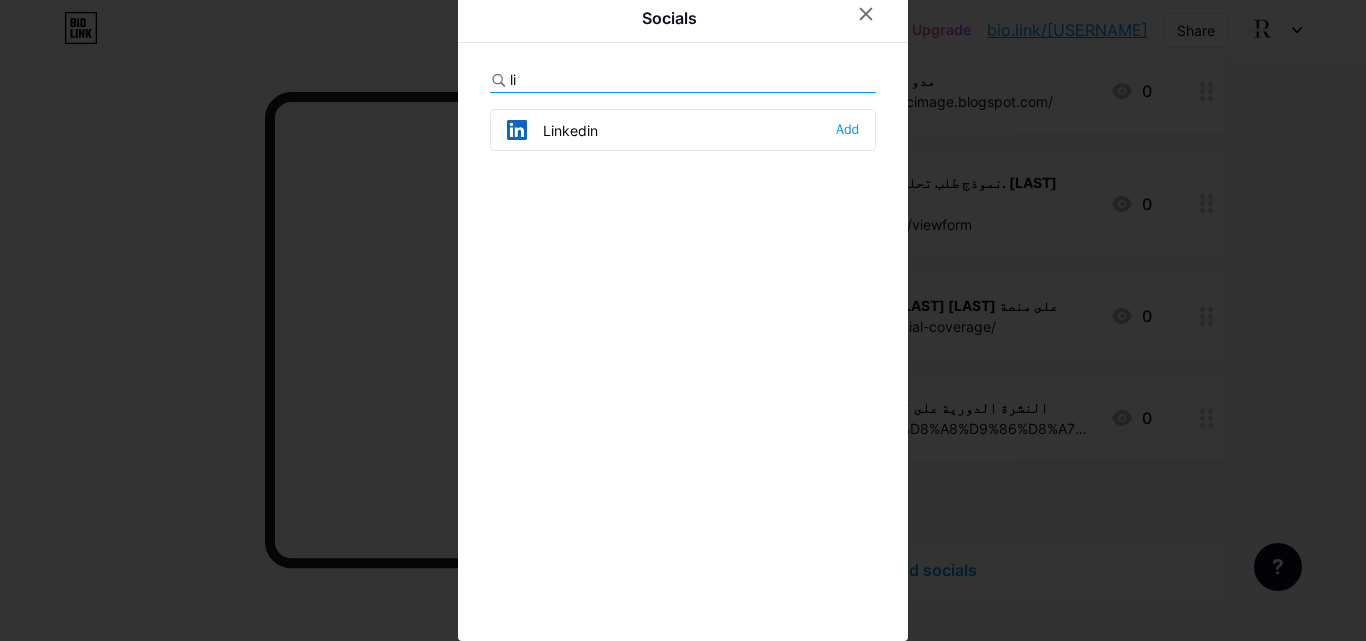 type on "l" 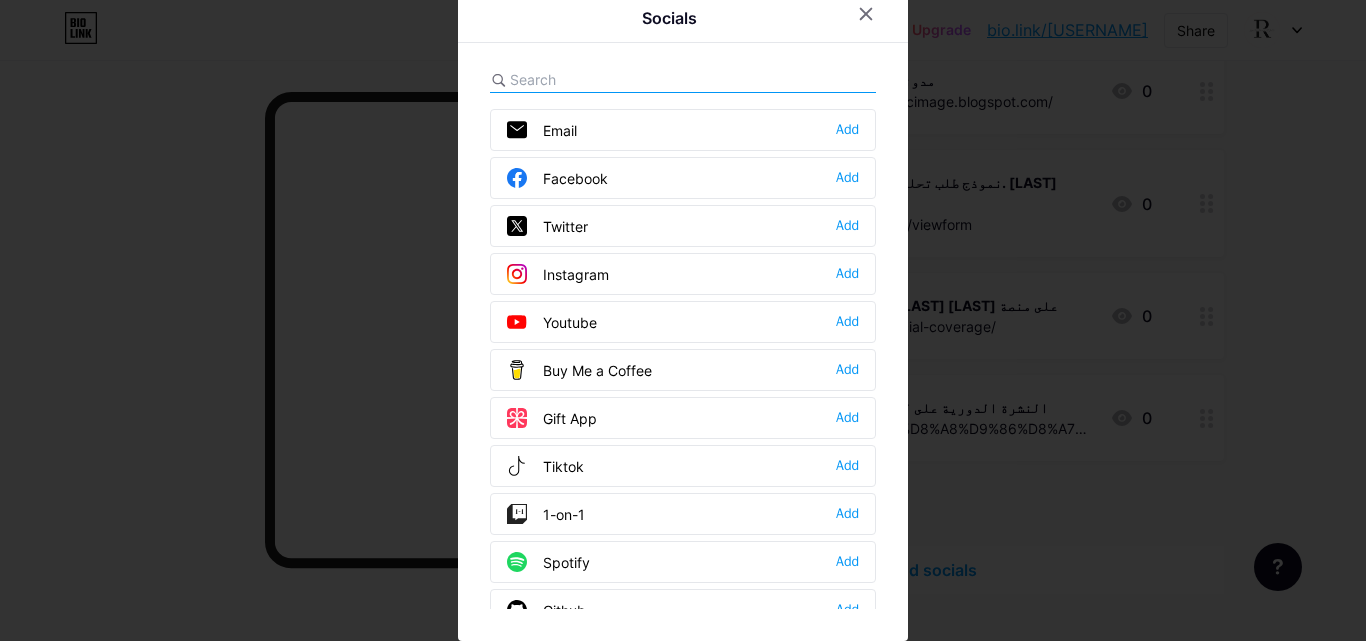 click on "Socials
Email
Add
Facebook
Add
Twitter
Add
Instagram
Add
Youtube
Add
Buy Me a Coffee
Add
Gift App
Add
Tiktok
Add
1-on-1
Add
Spotify
Add
Github
Add
Behance
Add
Dribbble
Add
Discord
Add
Medium
Add
Reddit
Add
Sound Cloud
Add
Bandcamp
Add
Linkedin
Add
Clubhouse
Add
Substack
Add
Telegram
Add
Signal
Add" at bounding box center (683, 313) 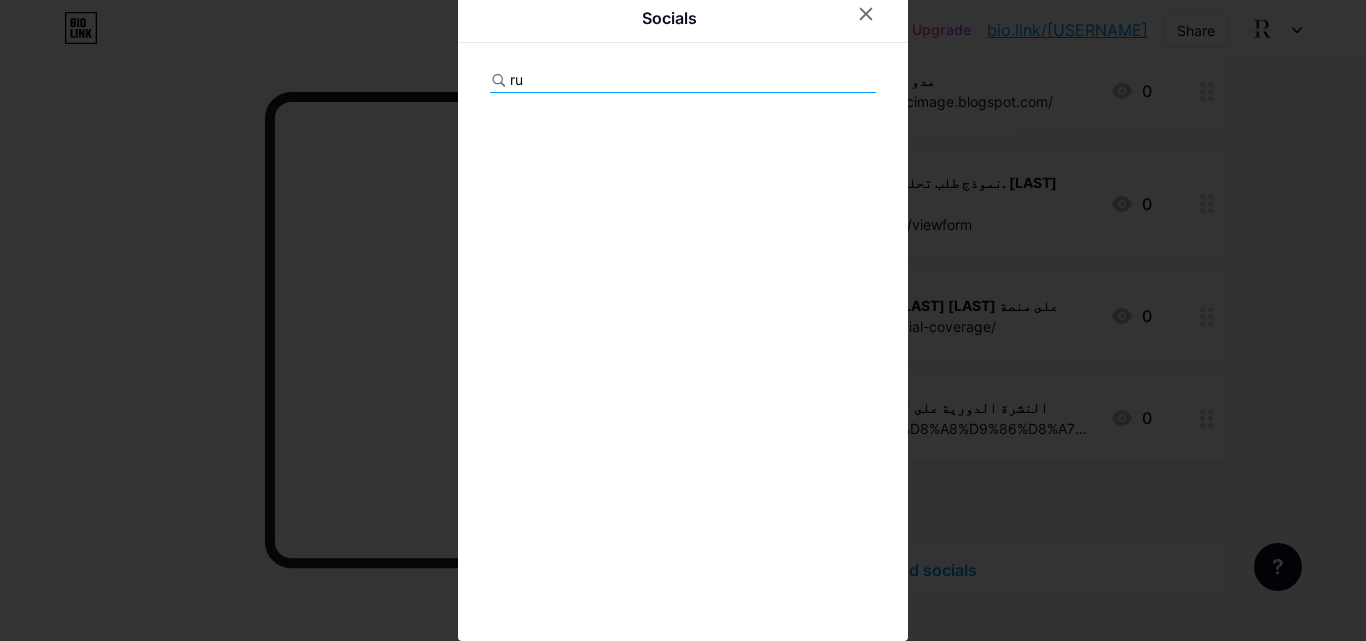 type on "r" 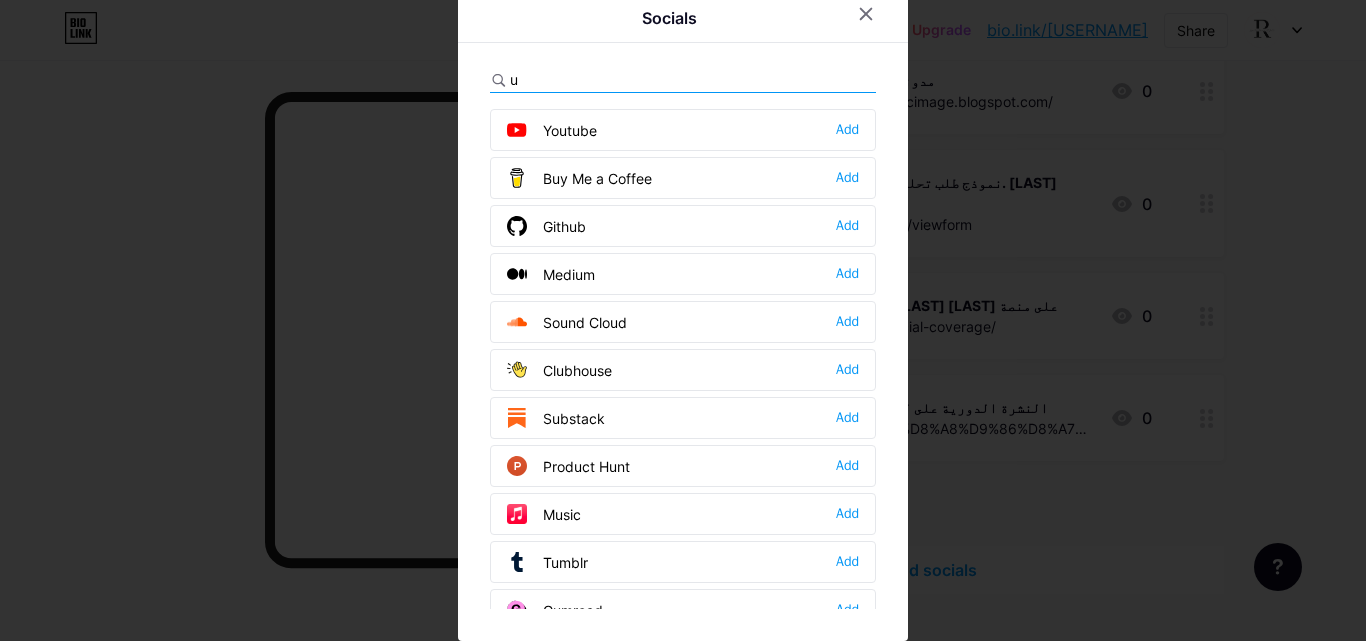 click on "u" at bounding box center (620, 79) 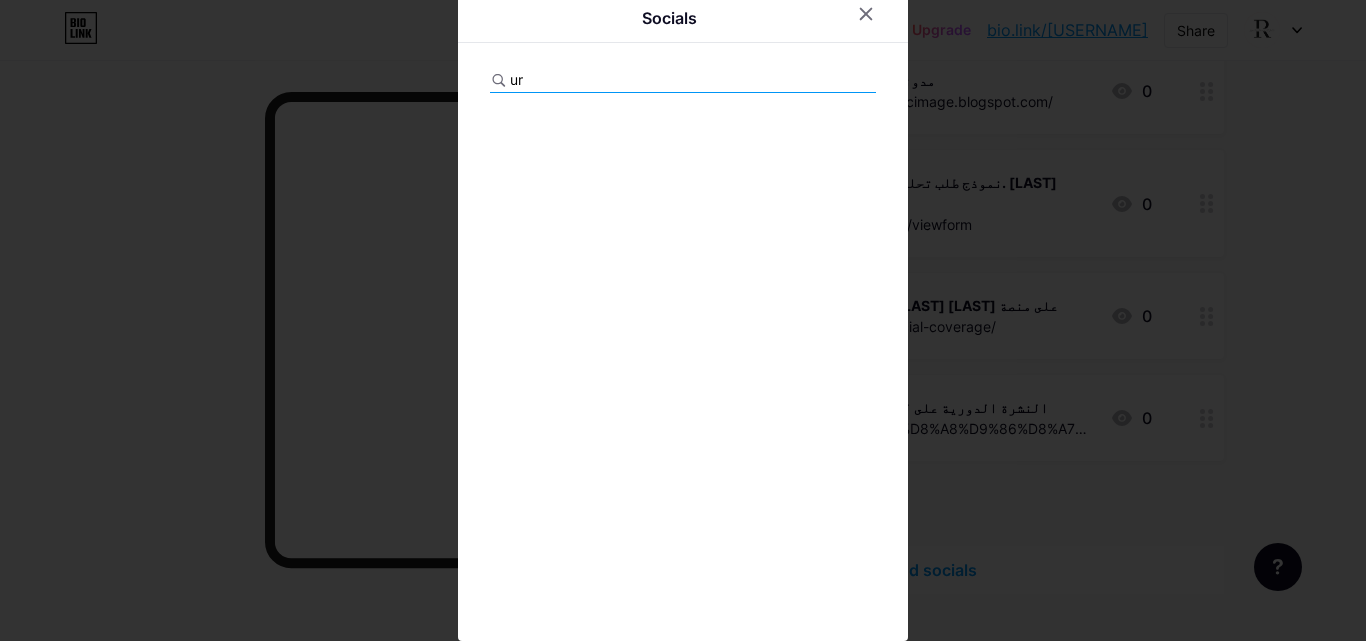 type on "u" 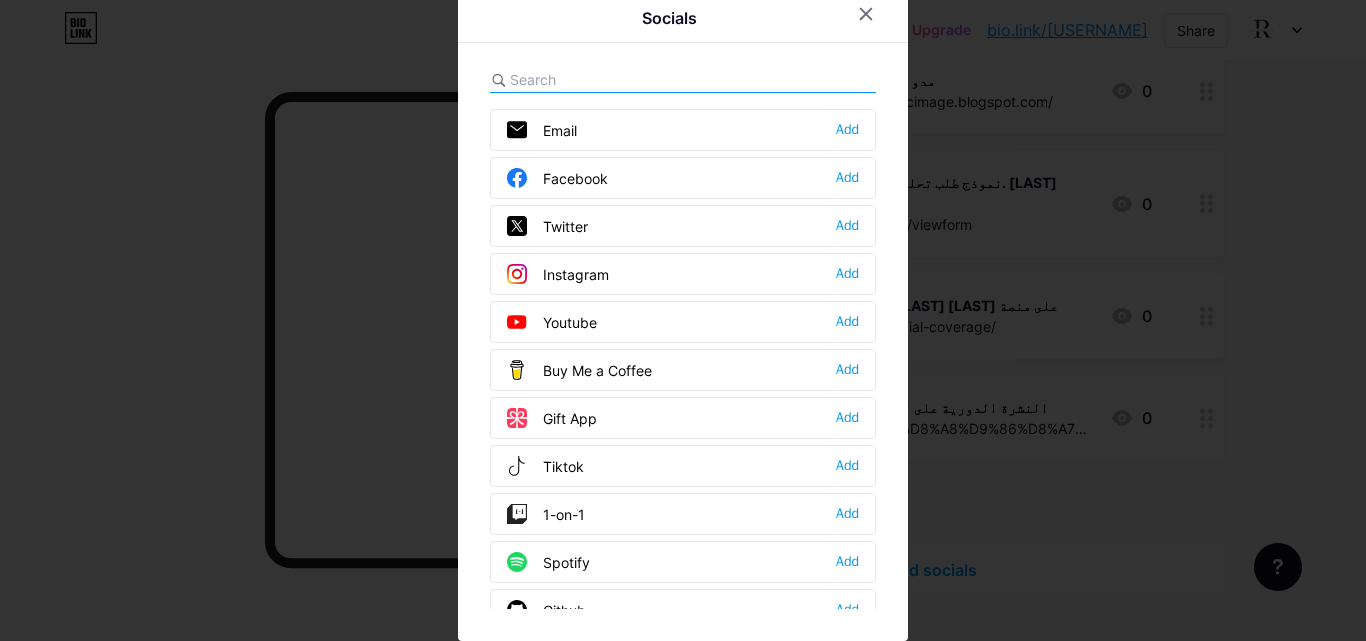 click at bounding box center [620, 79] 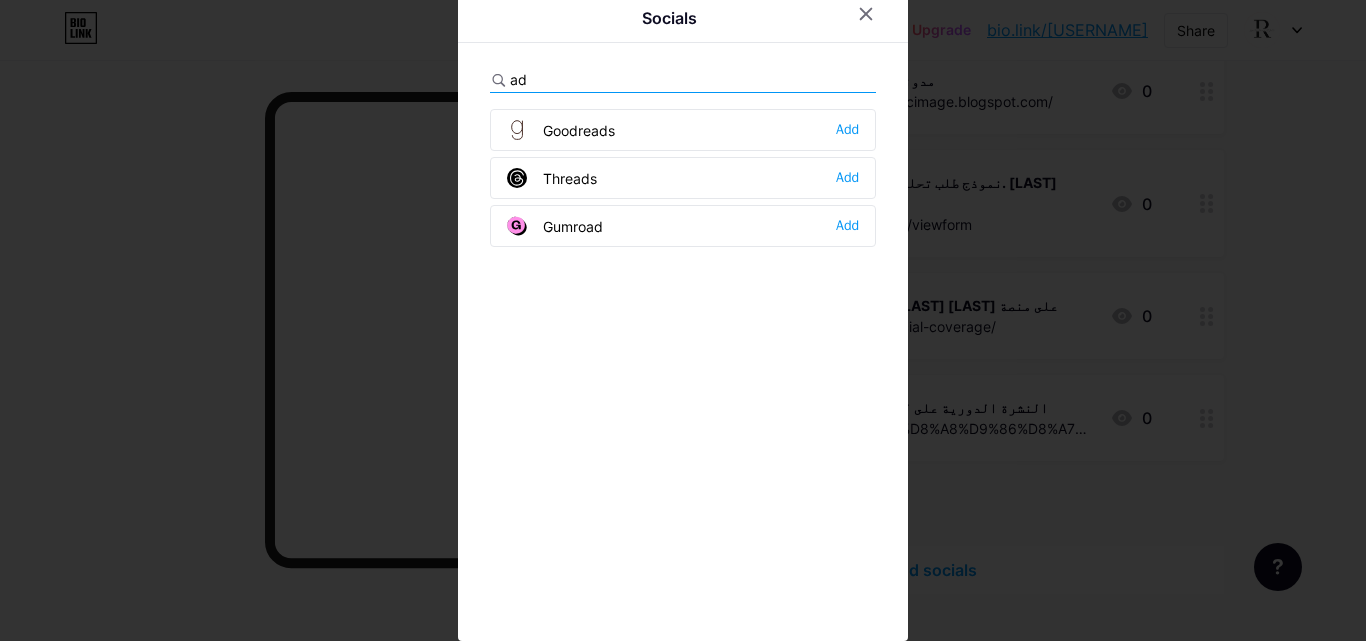 type on "a" 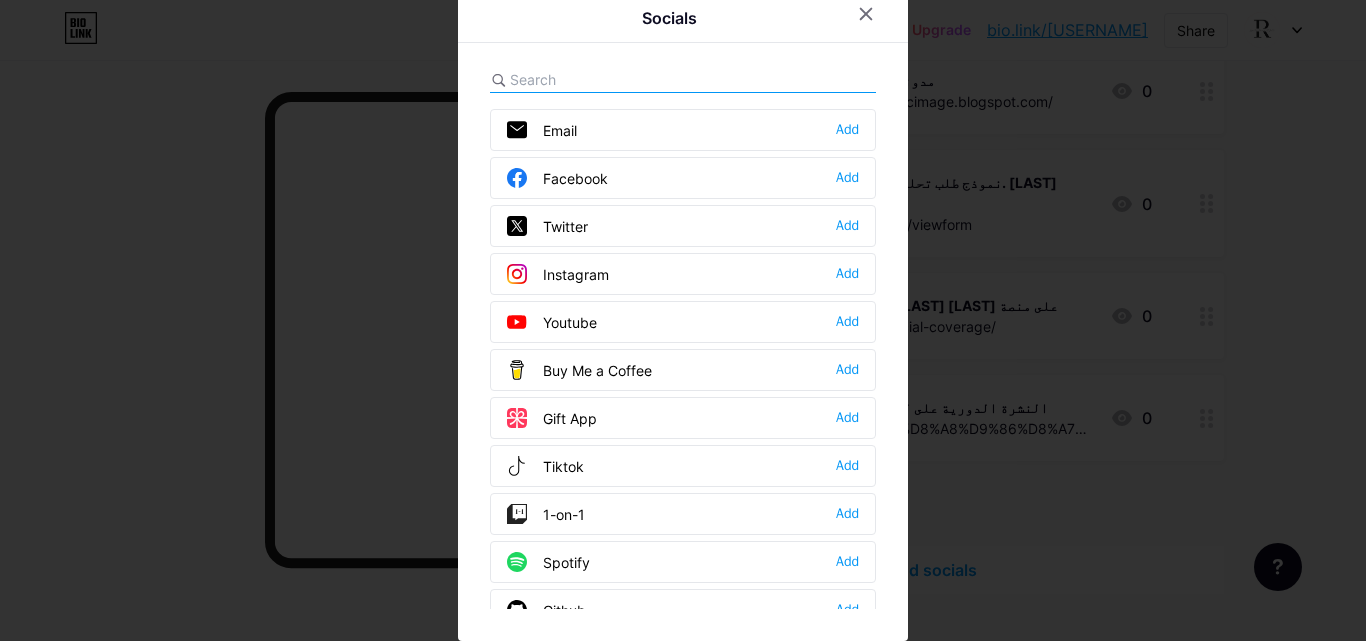 type 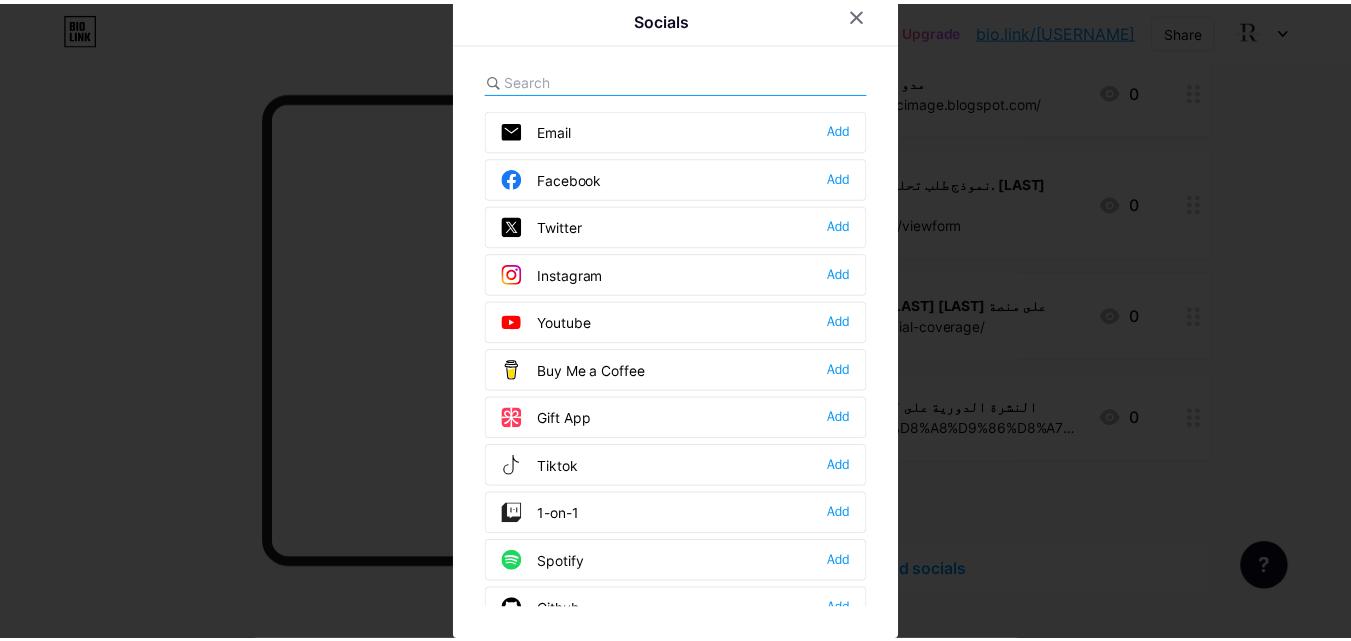 scroll, scrollTop: 0, scrollLeft: 0, axis: both 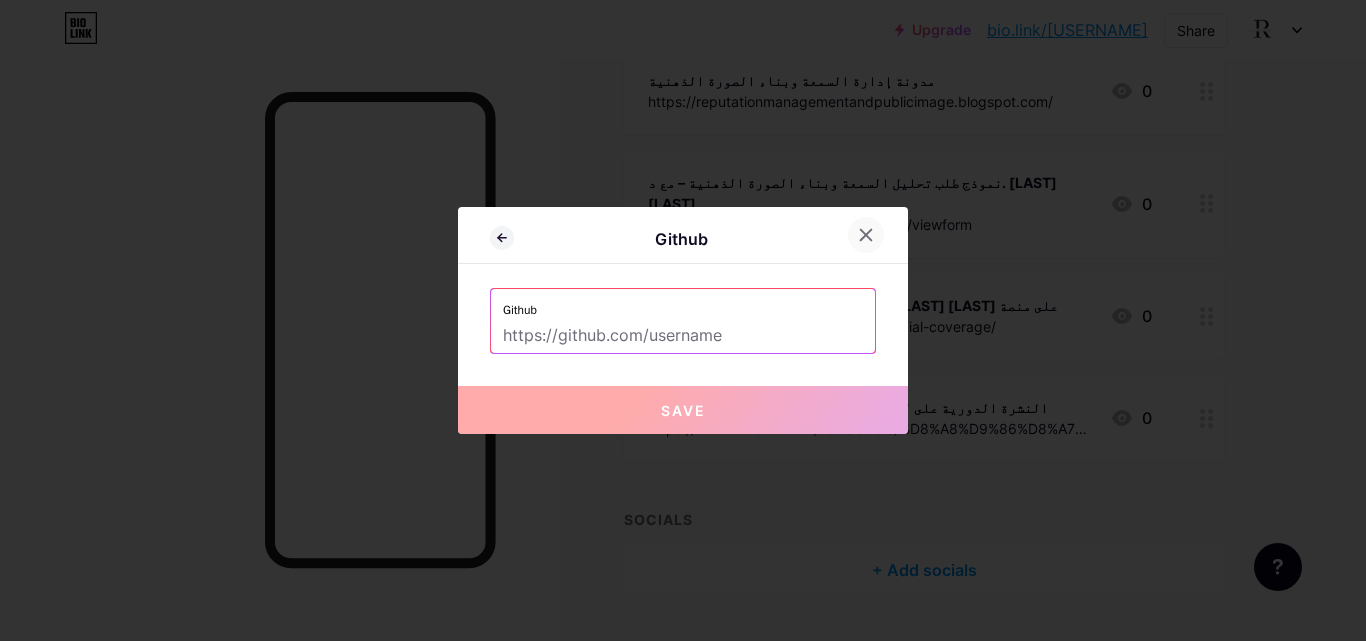 click 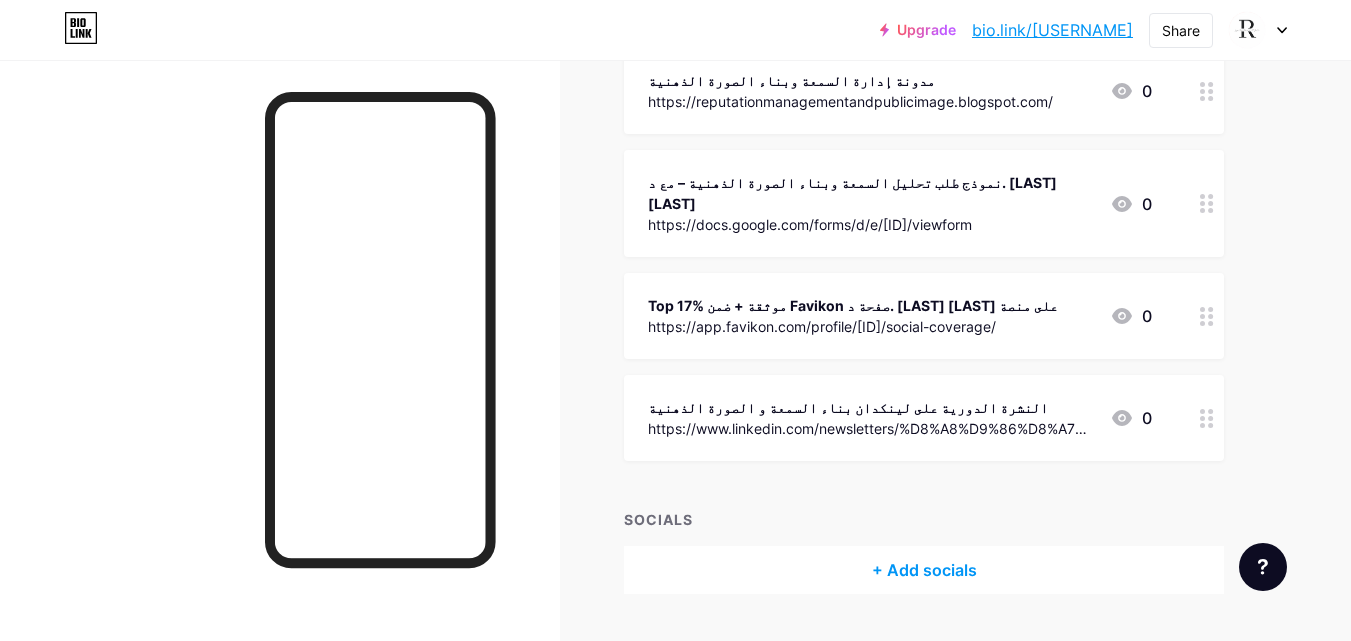 scroll, scrollTop: 400, scrollLeft: 0, axis: vertical 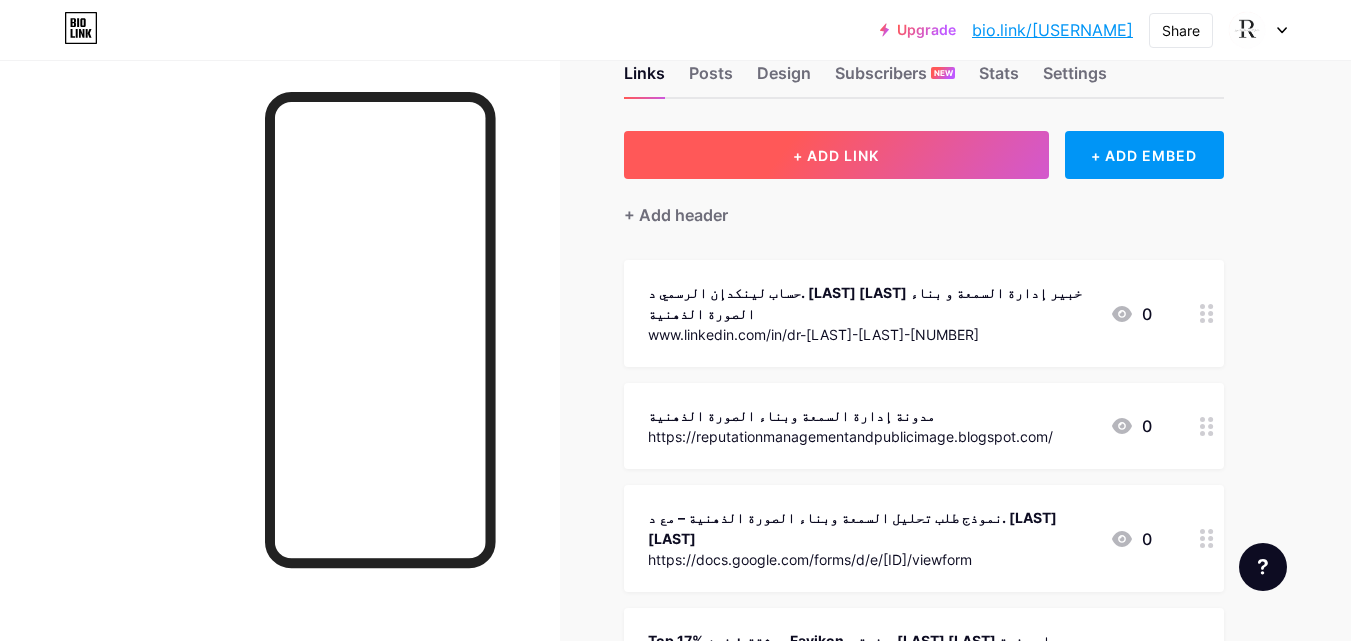 click on "+ ADD LINK" at bounding box center [836, 155] 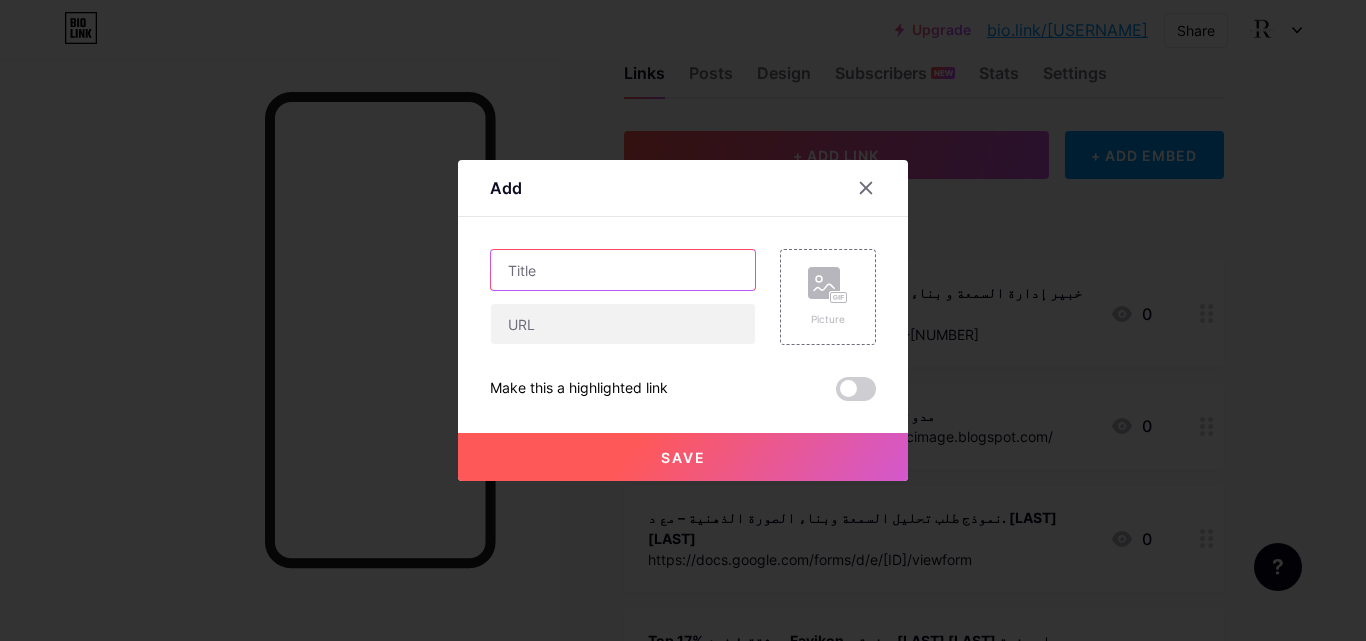 click at bounding box center (623, 270) 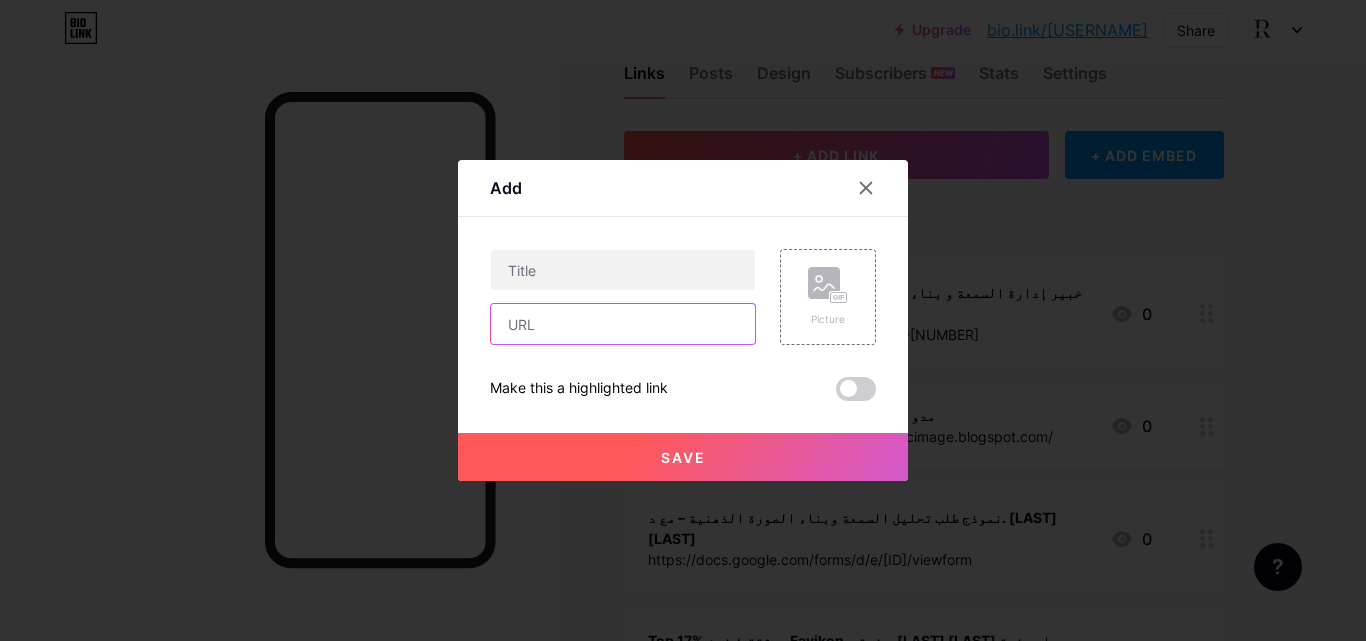click at bounding box center [623, 324] 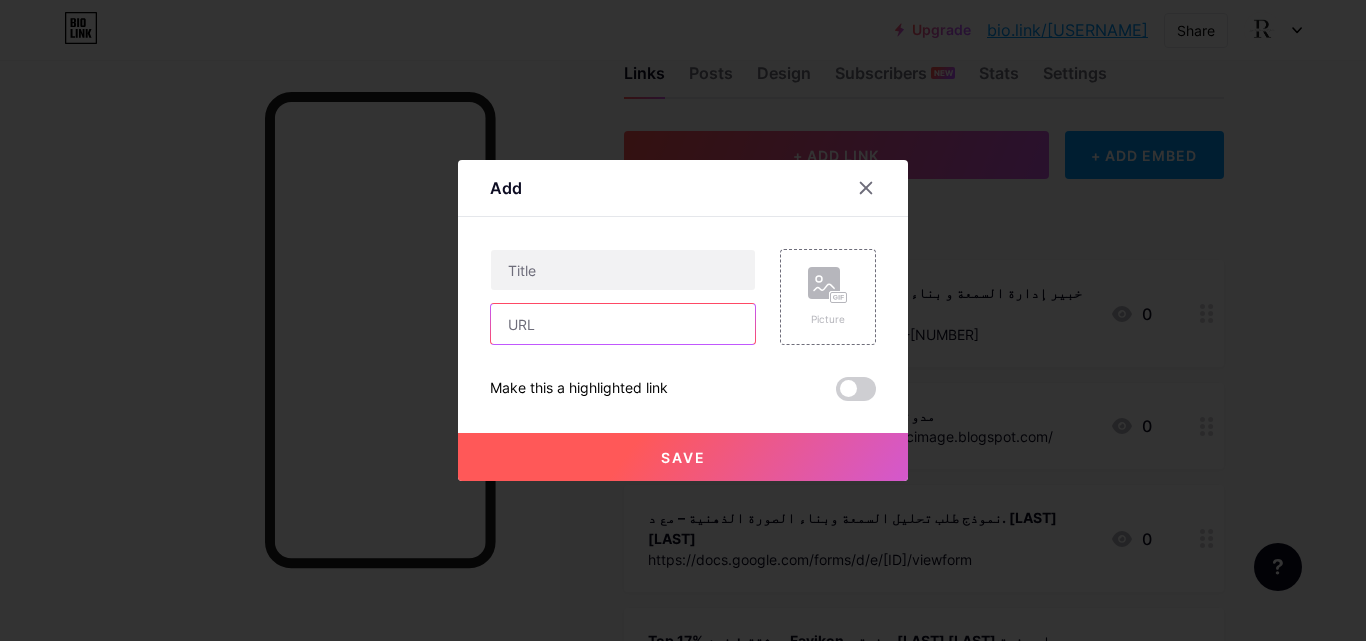 paste on "https://www.expertsgulf.com/ar-sa/experts/[ID]" 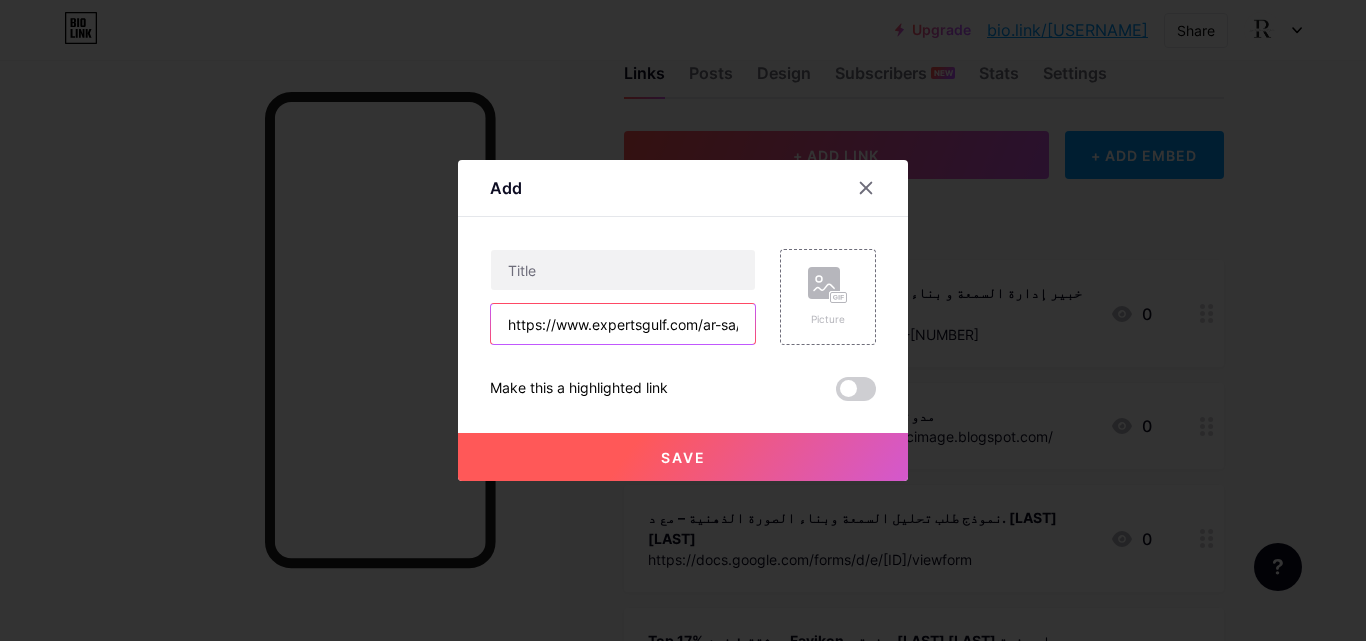 scroll, scrollTop: 0, scrollLeft: 348, axis: horizontal 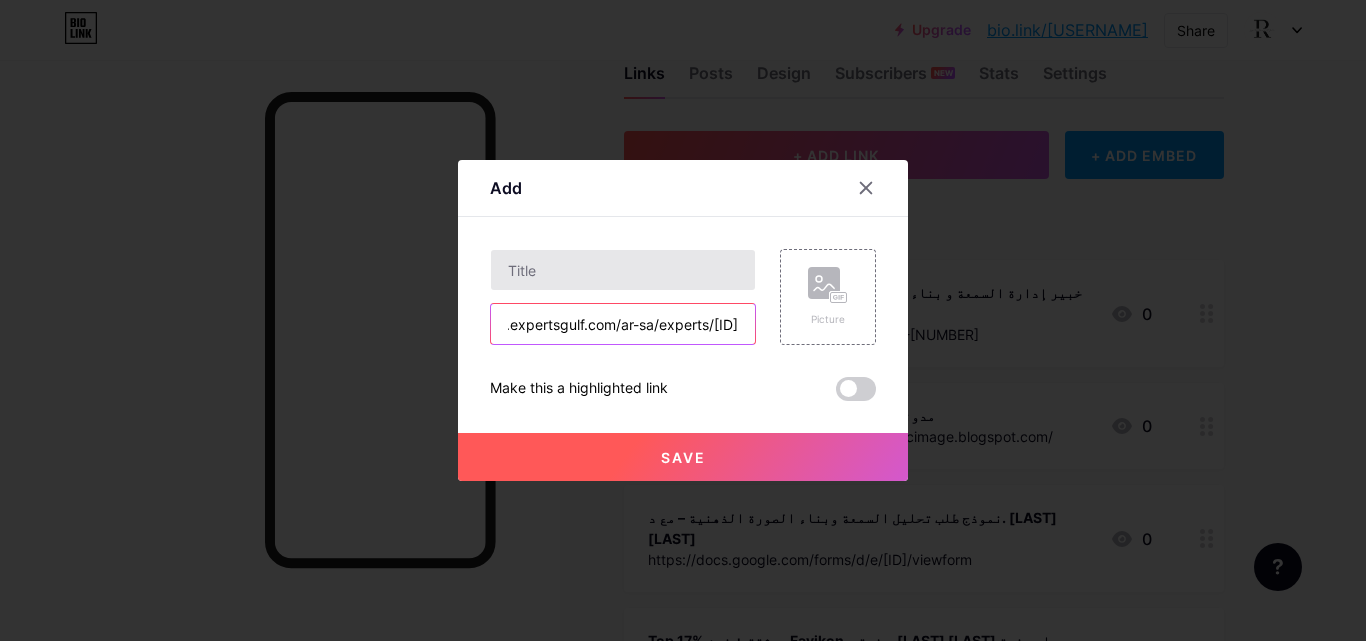 type on "https://www.expertsgulf.com/ar-sa/experts/[ID]" 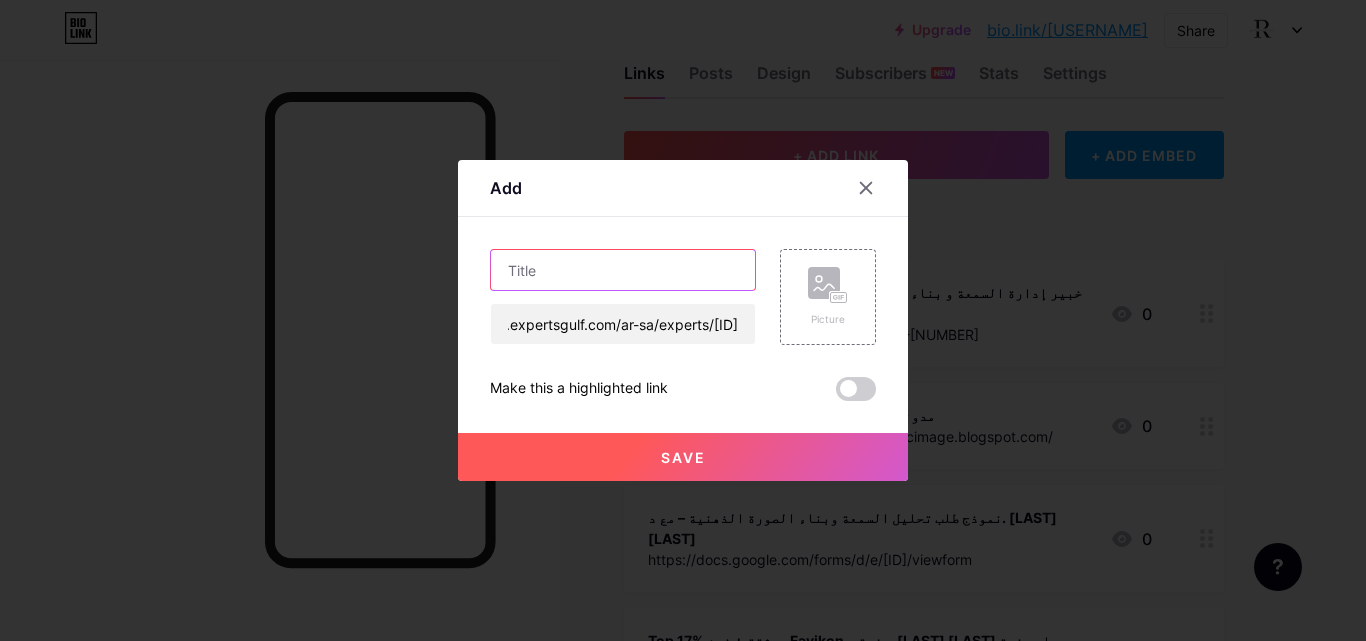 scroll, scrollTop: 0, scrollLeft: 0, axis: both 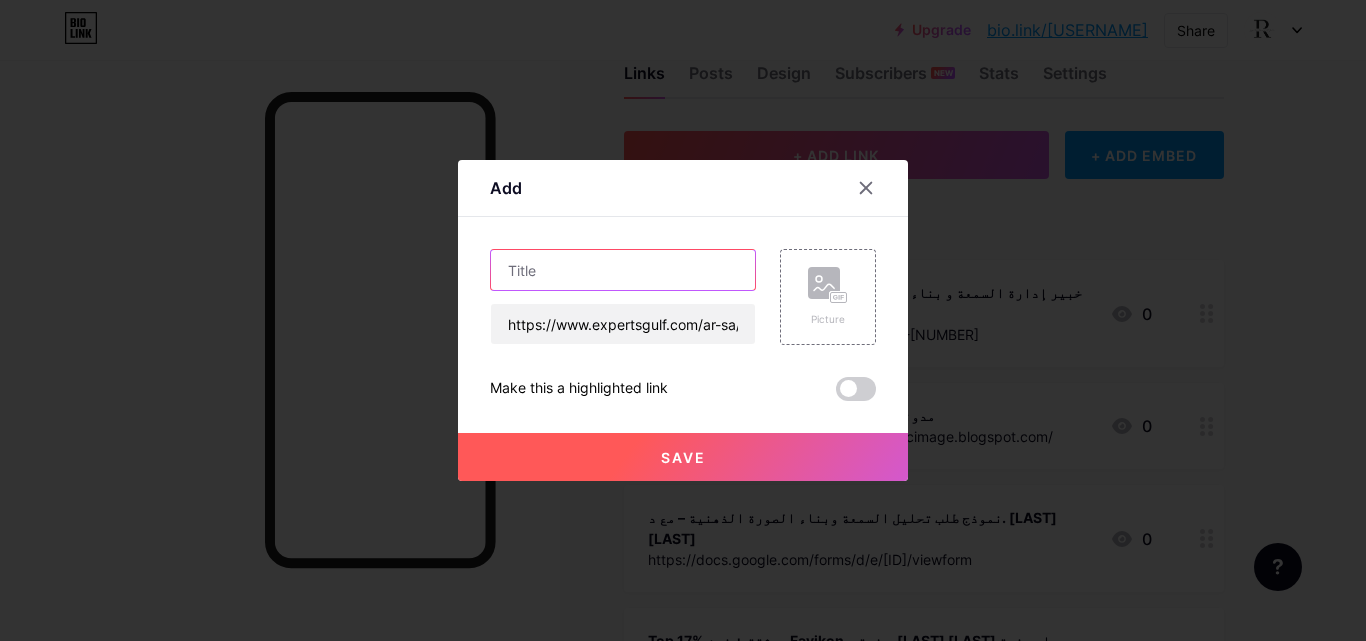click at bounding box center (623, 270) 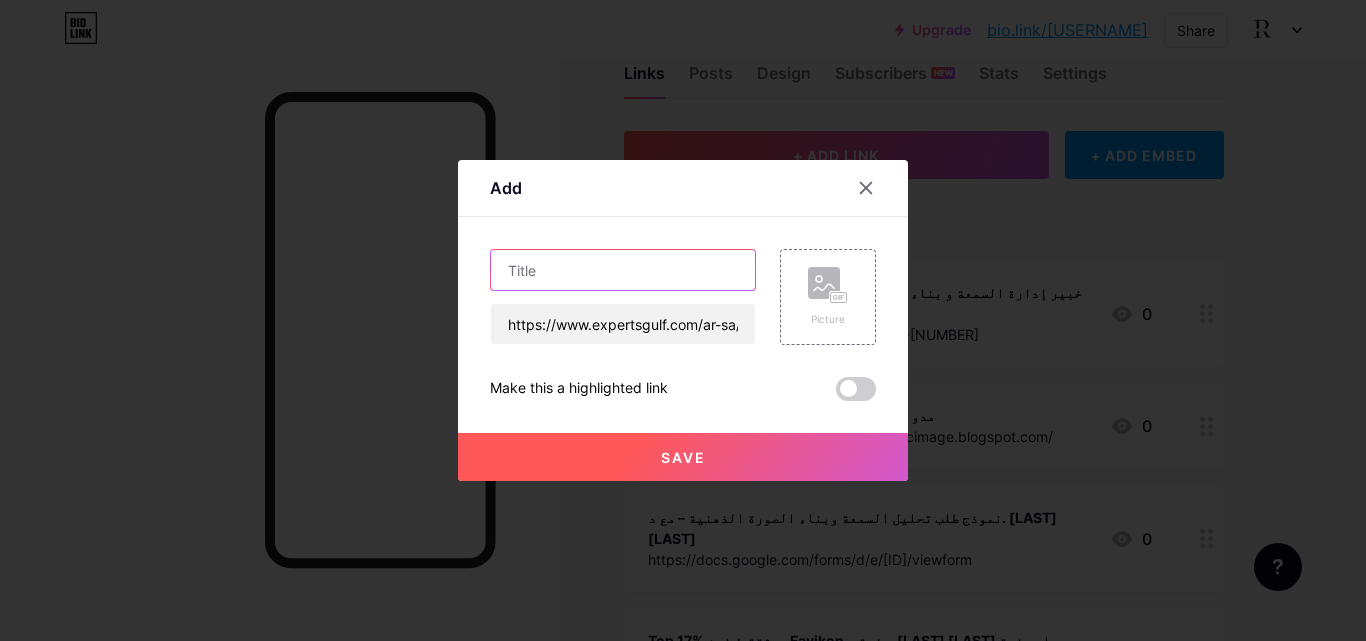 paste on "خبير معتمد في مرصد الخبراء بالمملكة العربية السعودية، في مجال إدارة السمعة وبناء الصورة الذهنية للشركات والقادة التنفيذيين وصناع التأثير." 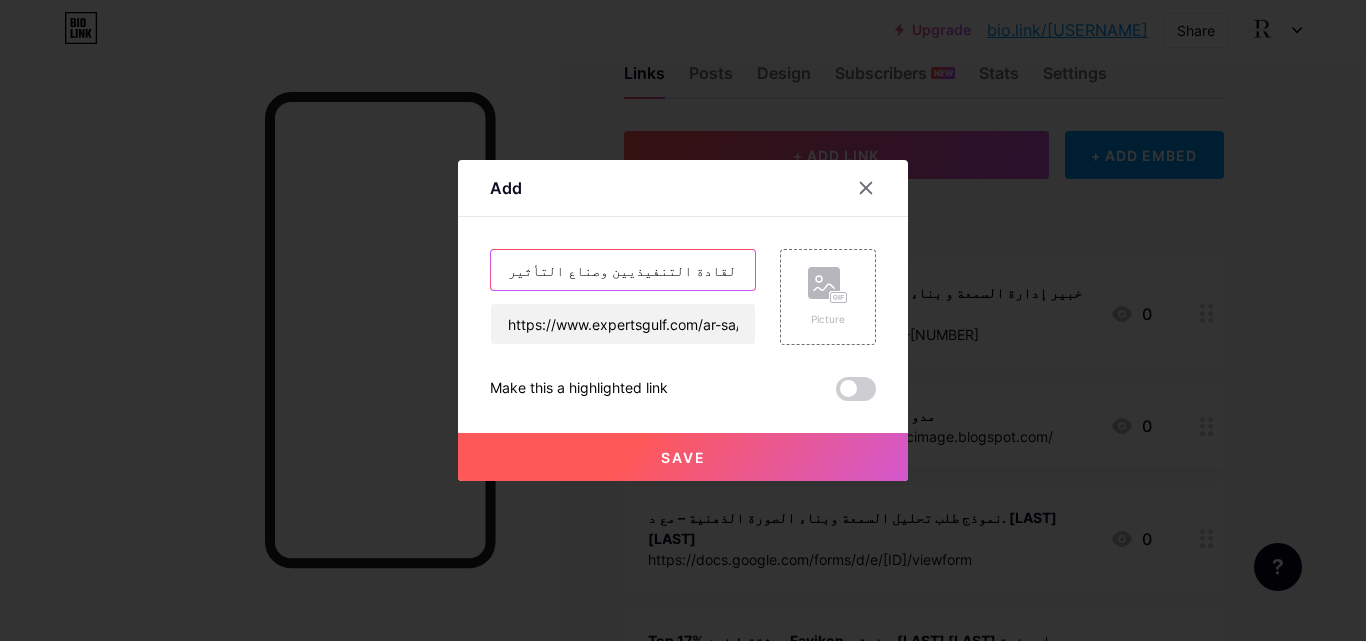 scroll, scrollTop: 0, scrollLeft: 409, axis: horizontal 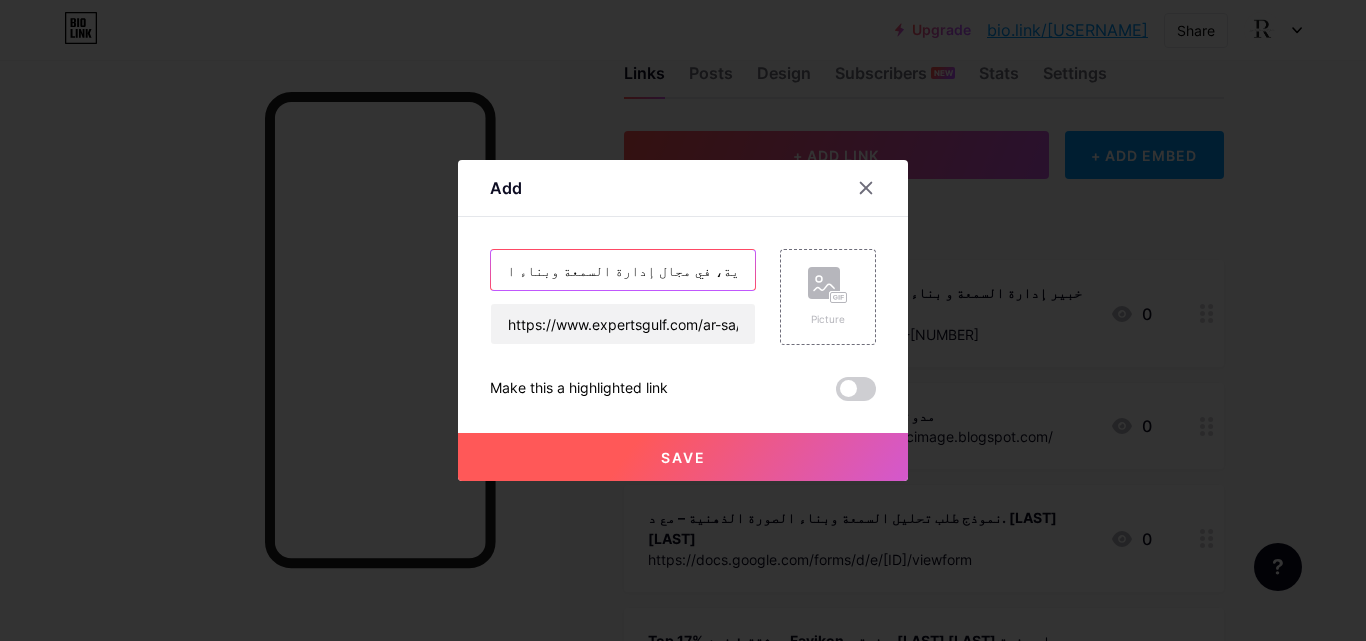 type on "خبير معتمد في مرصد الخبراء بالمملكة العربية السعودية، في مجال إدارة السمعة وبناء الصورة الذهنية للشركات والقادة التنفيذيين وصناع التأثير." 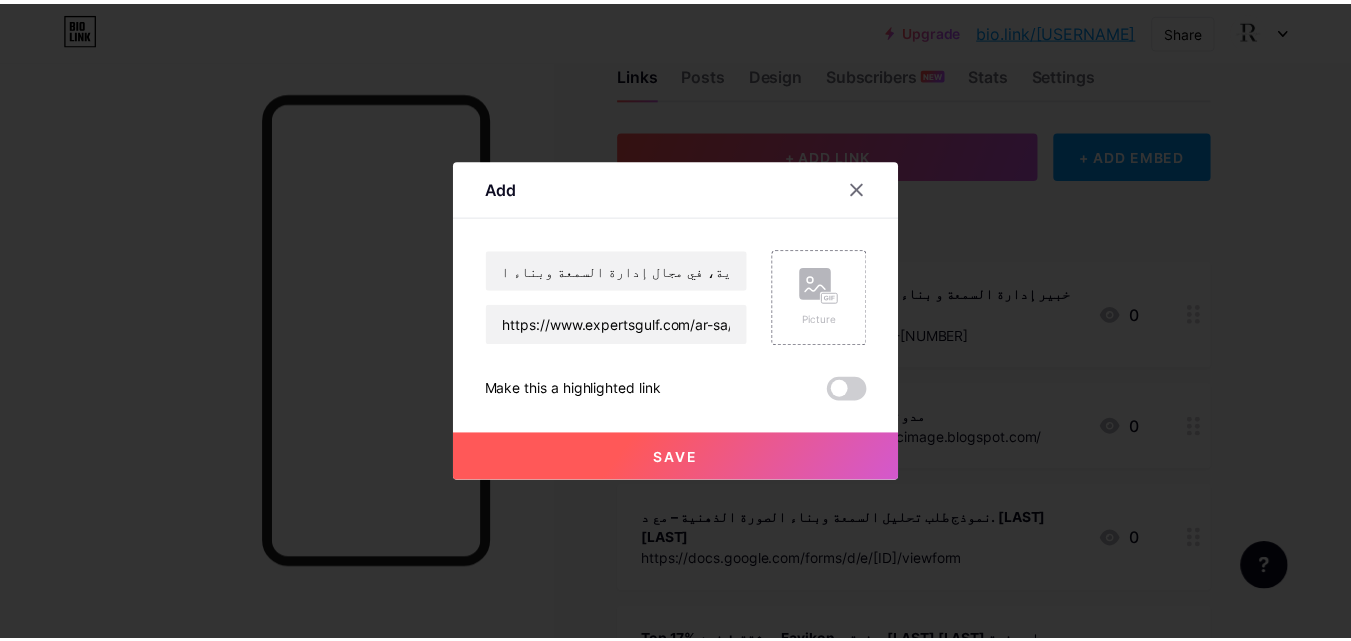 scroll, scrollTop: 0, scrollLeft: 0, axis: both 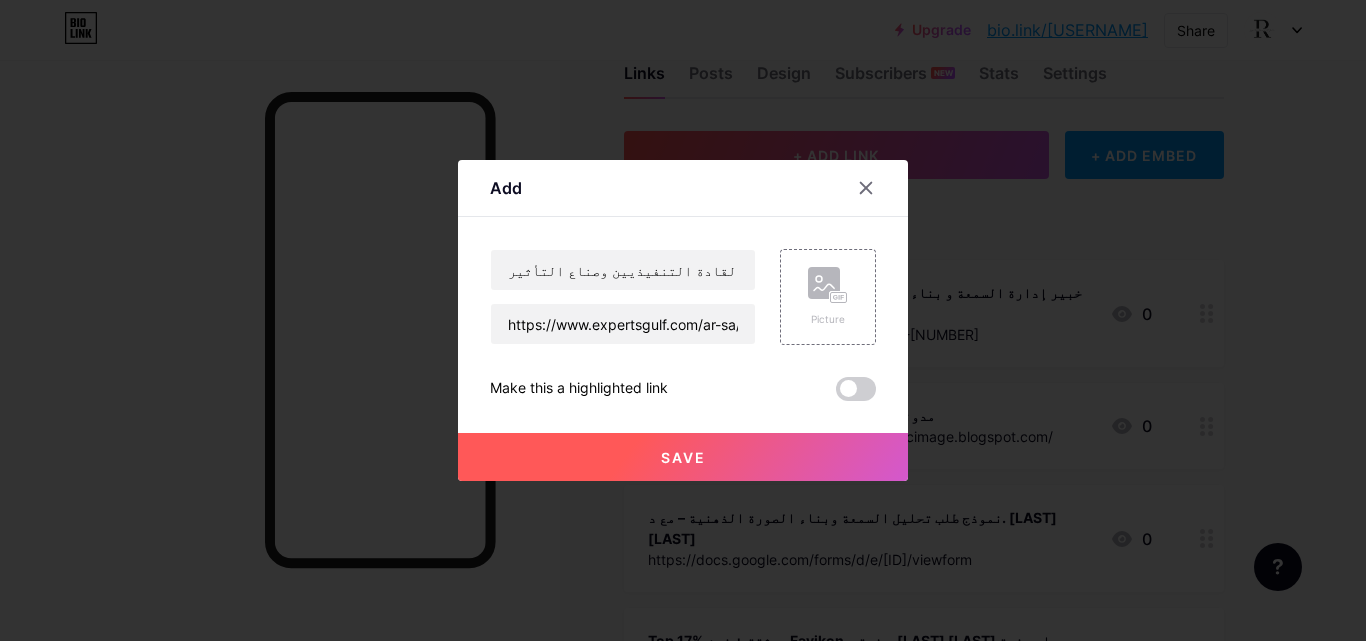 click on "Save" at bounding box center [683, 457] 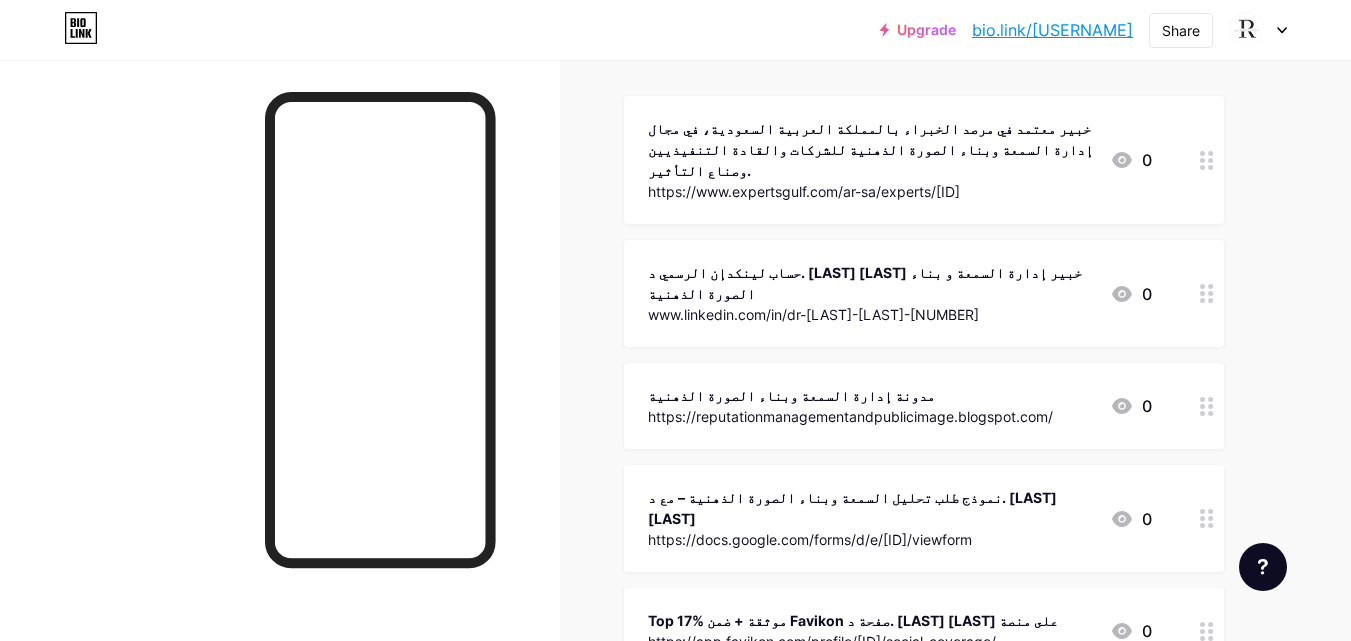 scroll, scrollTop: 203, scrollLeft: 0, axis: vertical 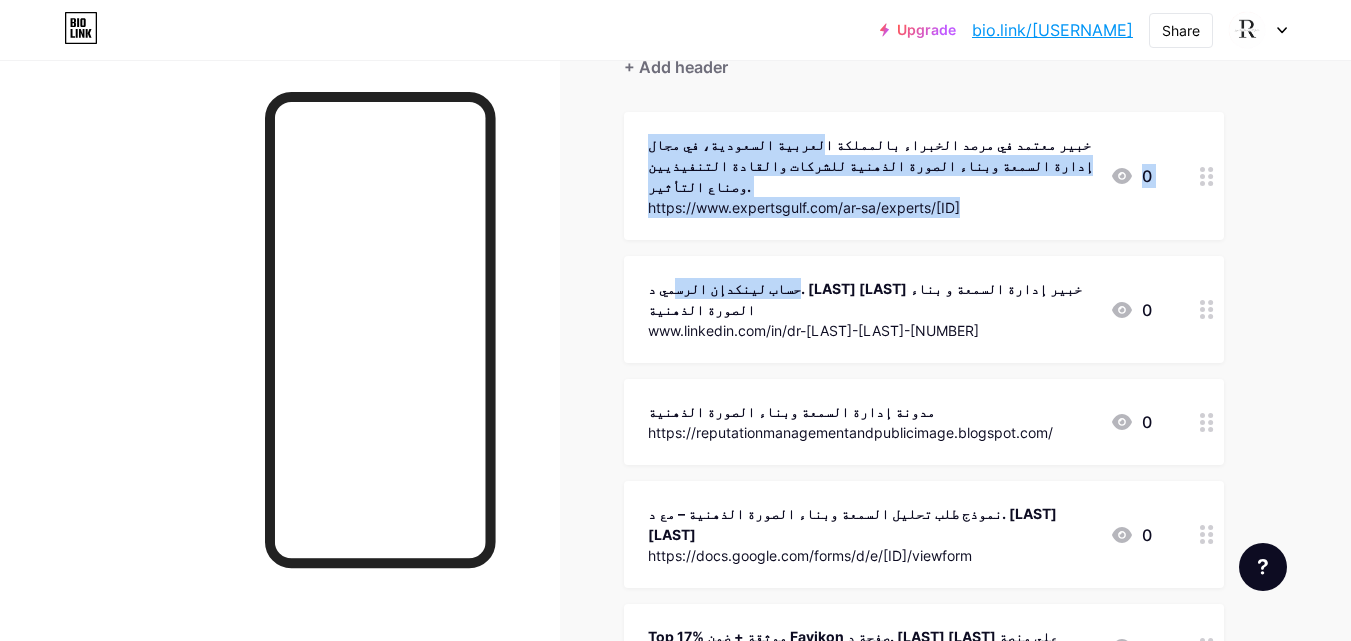drag, startPoint x: 975, startPoint y: 272, endPoint x: 952, endPoint y: 148, distance: 126.11503 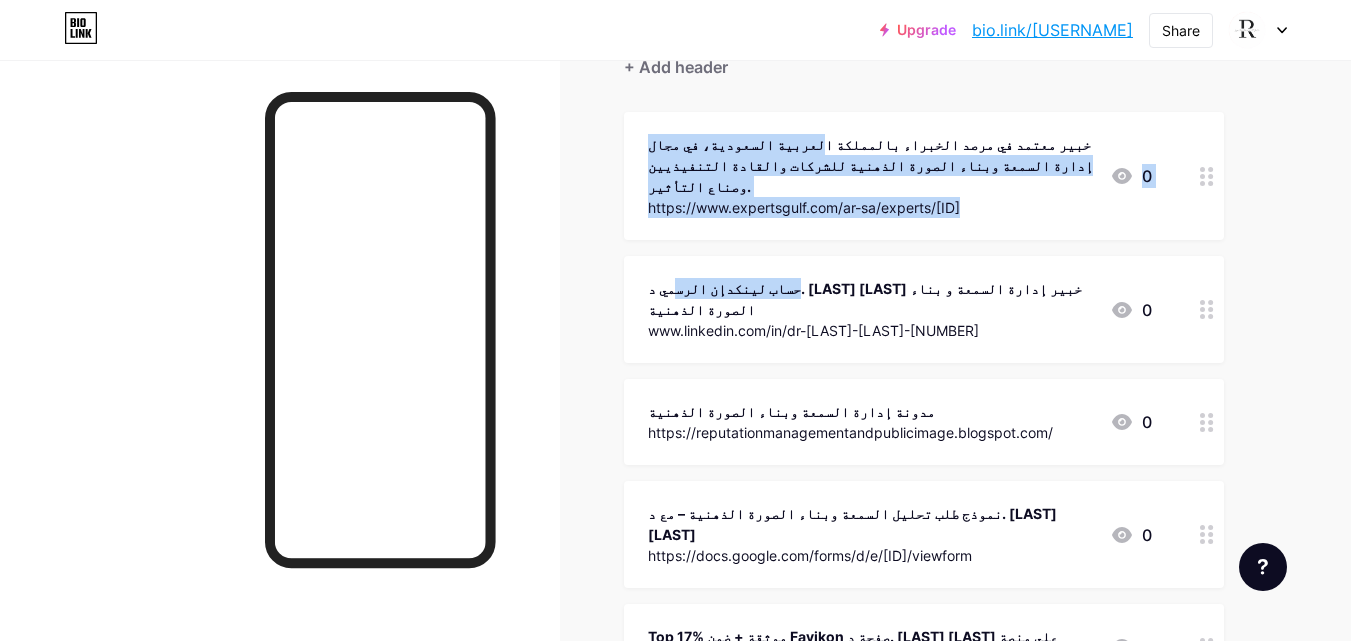 click on "خبير معتمد في مرصد الخبراء بالمملكة العربية السعودية، في مجال إدارة السمعة وبناء الصورة الذهنية للشركات والقادة التنفيذيين وصناع التأثير.
https://www.expertsgulf.com/ar-sa/experts/[ID]
0
حساب لينكدإن الرسمي د. [LAST] [LAST] خبير إدارة السمعة و بناء الصورة الذهنية
www.linkedin.com/in/dr-[LAST]-[LAST]-[NUMBER]
0
مدونة إدارة السمعة وبناء الصورة الذهنية
https://reputationmanagementandpublicimage.blogspot.com/
0
0
0
0" at bounding box center (924, 452) 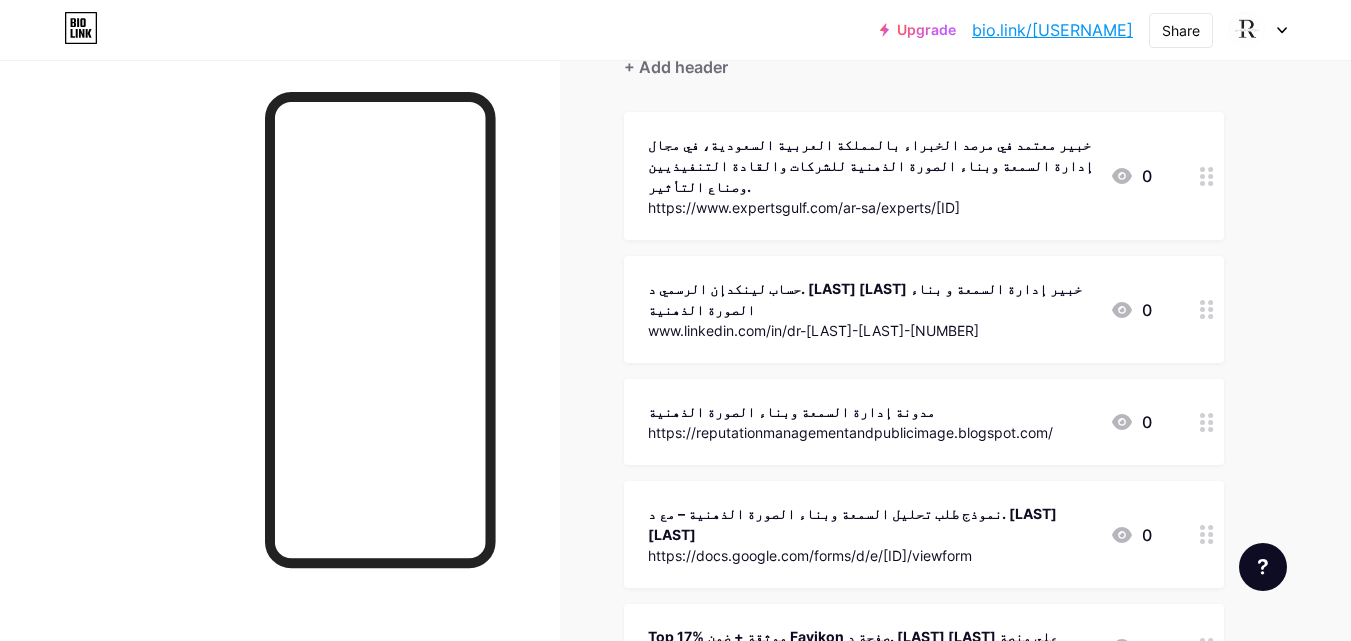 click on "Links
Posts
Design
Subscribers
NEW
Stats
Settings       + ADD LINK     + ADD EMBED
+ Add header
خبير معتمد في مرصد الخبراء بالمملكة العربية السعودية، في مجال إدارة السمعة وبناء الصورة الذهنية للشركات والقادة التنفيذيين وصناع التأثير.
https://www.expertsgulf.com/ar-sa/experts/[ID]
0
حساب لينكدإن الرسمي د. [LAST] [LAST] خبير إدارة السمعة و بناء الصورة الذهنية
www.linkedin.com/in/dr-[LAST]-[LAST]-[NUMBER]
0
مدونة إدارة السمعة وبناء الصورة الذهنية
0" at bounding box center [654, 441] 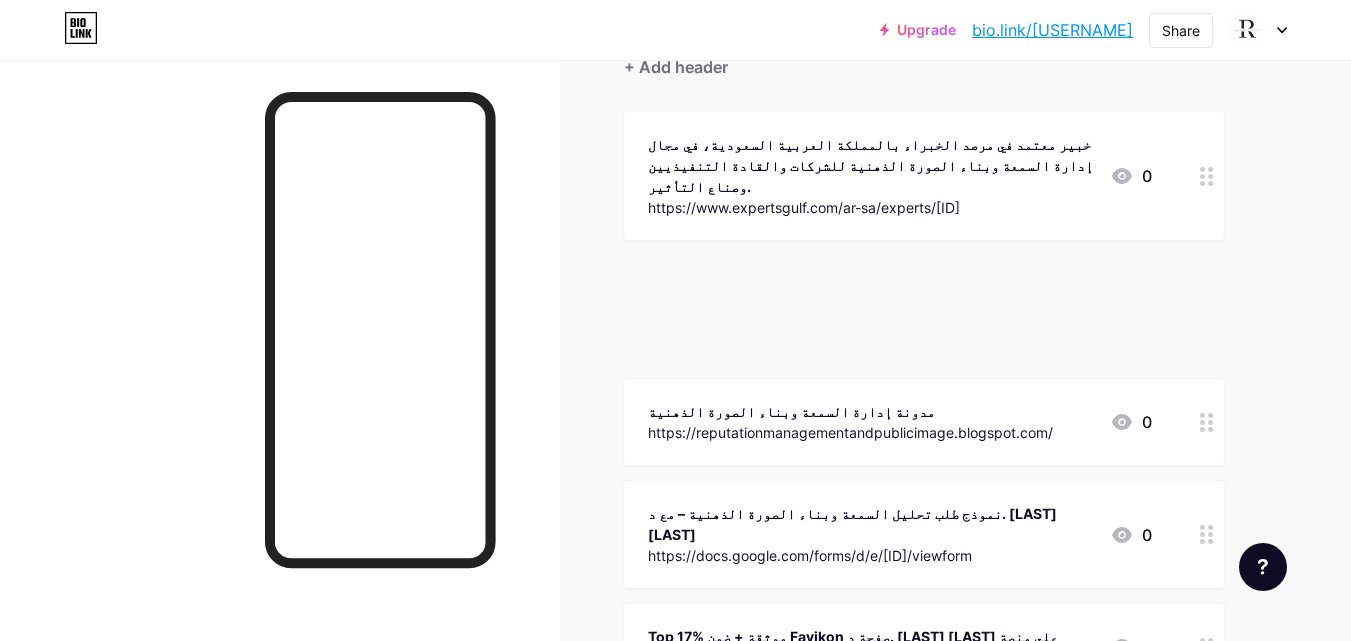 type 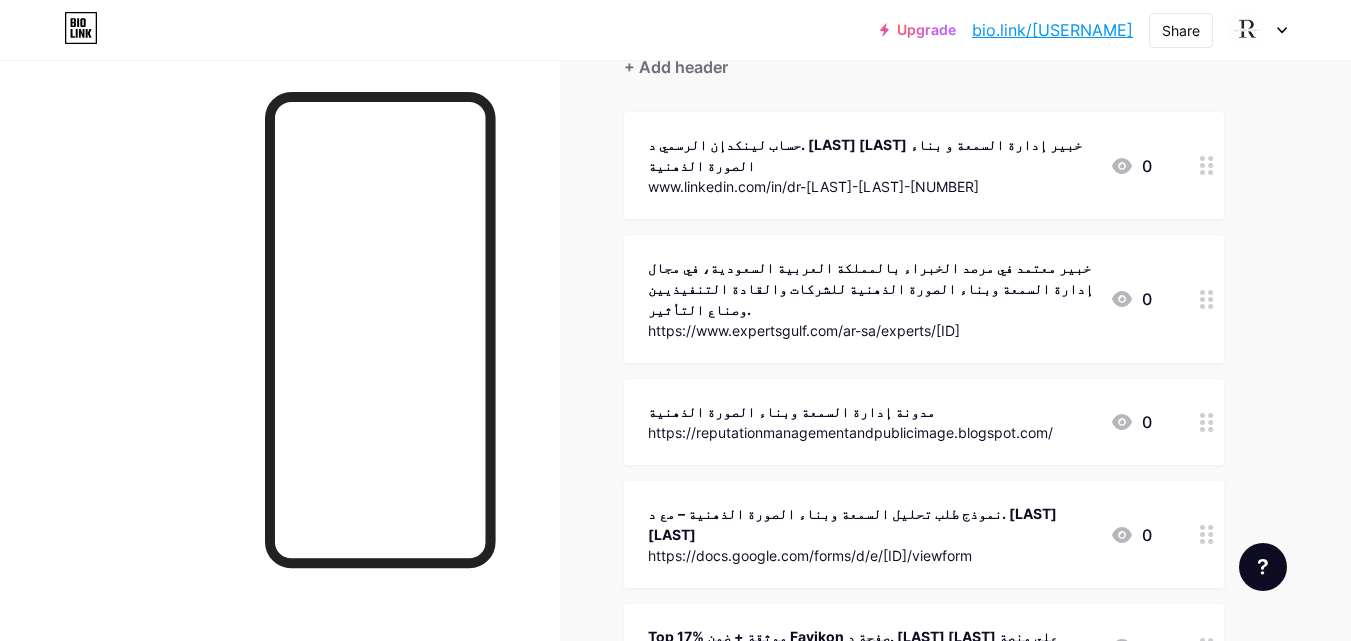 click on "Links
Posts
Design
Subscribers
NEW
Stats
Settings       + ADD LINK     + ADD EMBED
+ Add header
حساب لينكدإن الرسمي د. [LAST] [LAST] خبير إدارة السمعة و بناء الصورة الذهنية
www.linkedin.com/in/dr-[LAST]-[LAST]-[NUMBER]
0
خبير معتمد في مرصد الخبراء بالمملكة العربية السعودية، في مجال إدارة السمعة وبناء الصورة الذهنية للشركات والقادة التنفيذيين وصناع التأثير.
https://www.expertsgulf.com/ar-sa/experts/[ID]
0
مدونة إدارة السمعة وبناء الصورة الذهنية
0" at bounding box center [654, 441] 